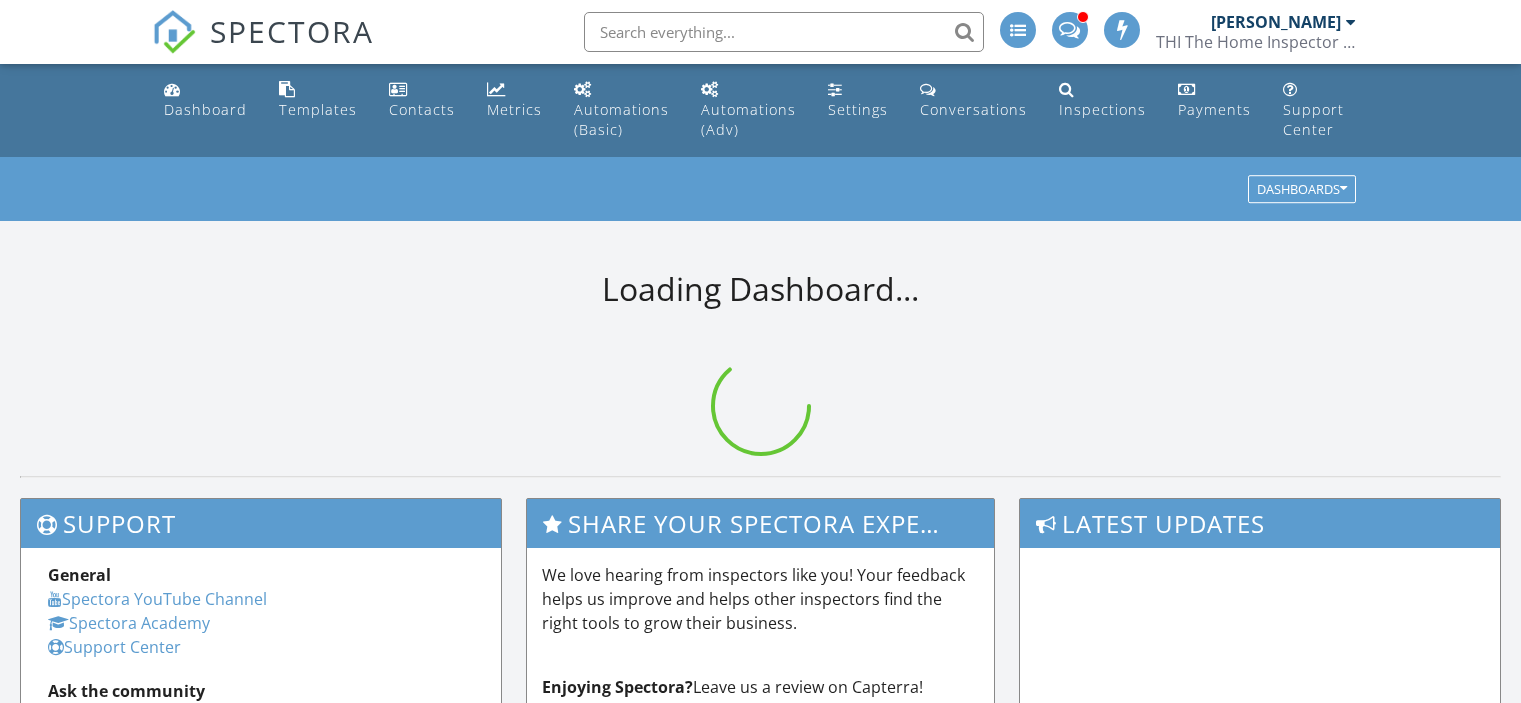 scroll, scrollTop: 0, scrollLeft: 0, axis: both 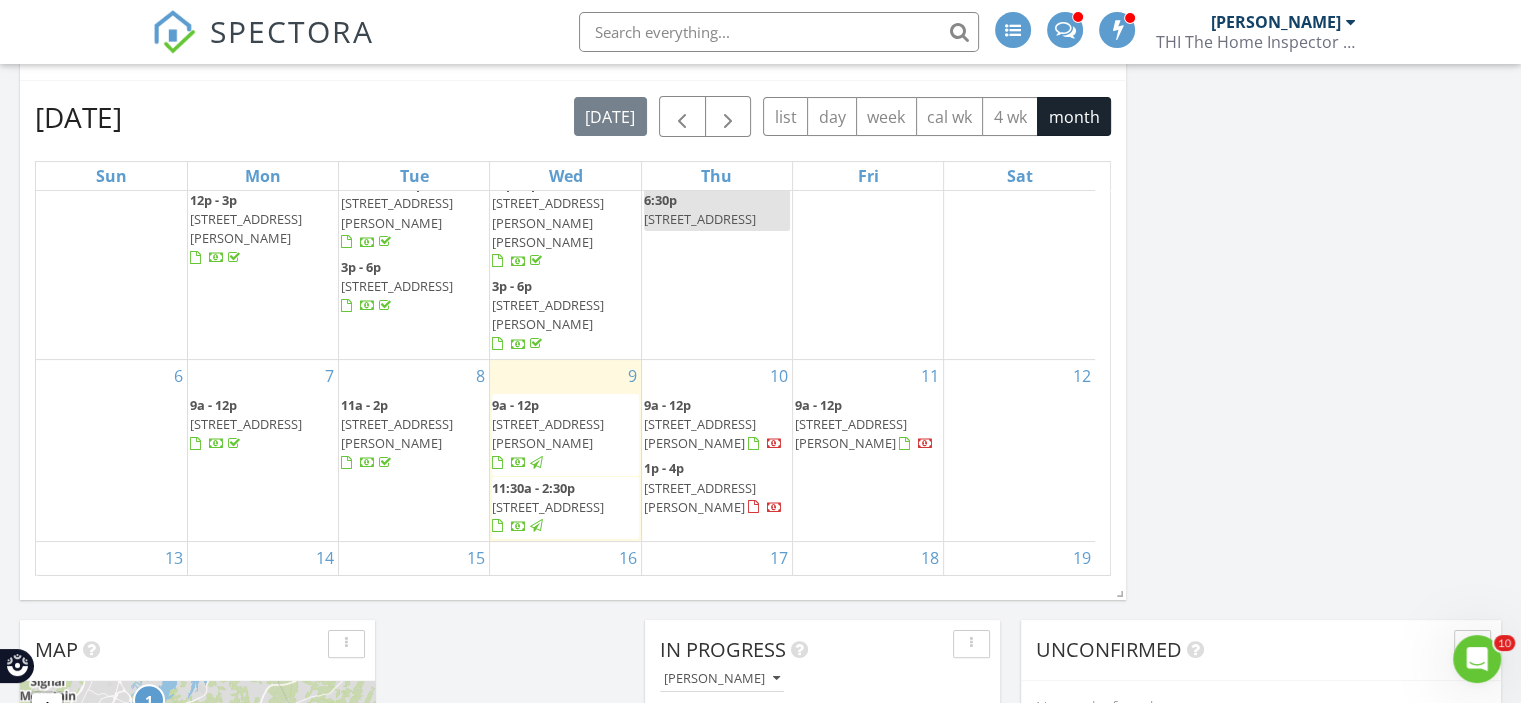 click on "SPECTORA
[PERSON_NAME]
THI The Home Inspector LLC
Role:
Inspector
Change Role
Dashboard
New Inspection
Inspections
Calendar
Template Editor
Contacts
Automations (Basic)
Automations (Adv)
Team
Metrics
Payments
Data Exports
Billing
Conversations
Tasks
Reporting
Advanced
Equipment
Settings
What's New
Sign Out
Change Active Role
Your account has more than one possible role. Please choose how you'd like to view the site:
Company/Agency
City
Role
Dashboard
Templates
Contacts
Metrics
Automations (Basic)
Automations (Adv)
Settings
Conversations
Inspections
Payments" at bounding box center (760, 1302) 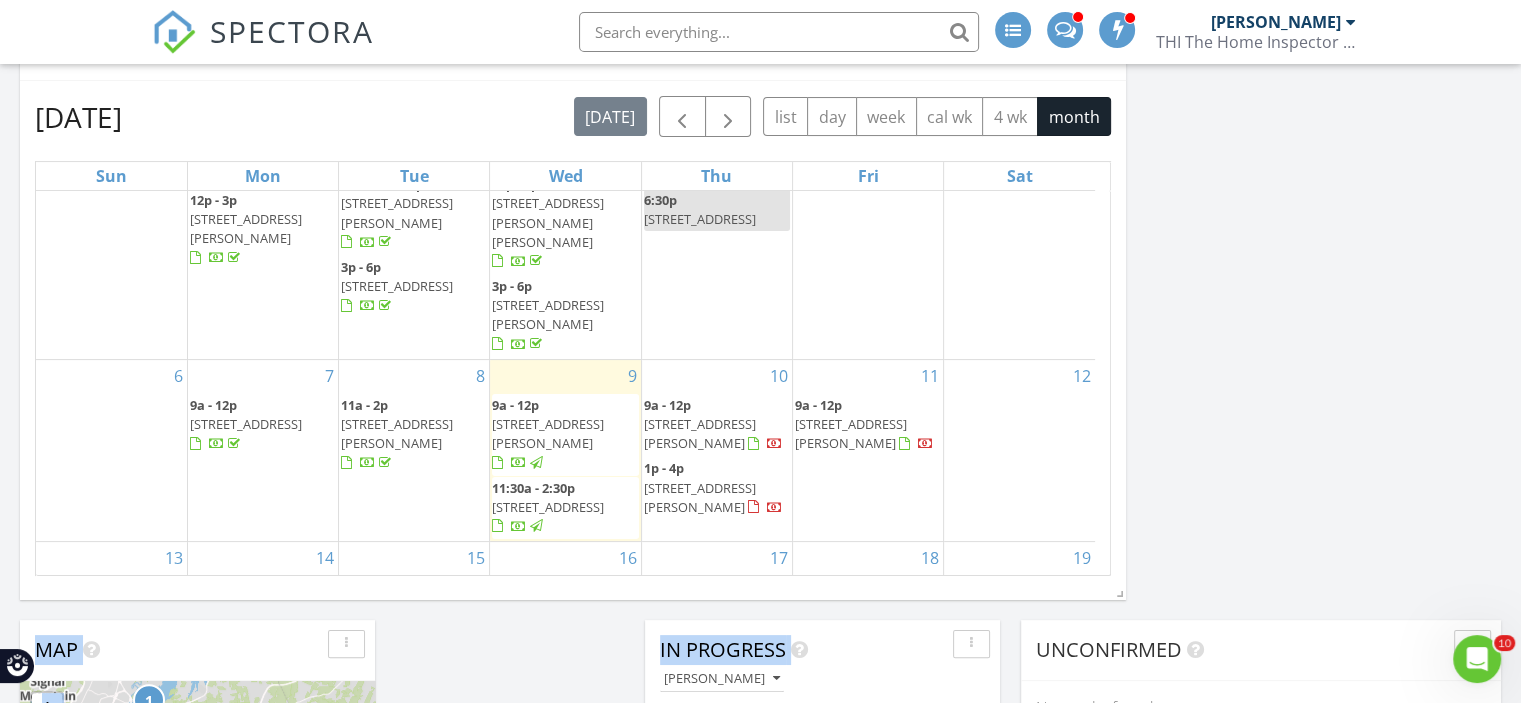 scroll, scrollTop: 200, scrollLeft: 0, axis: vertical 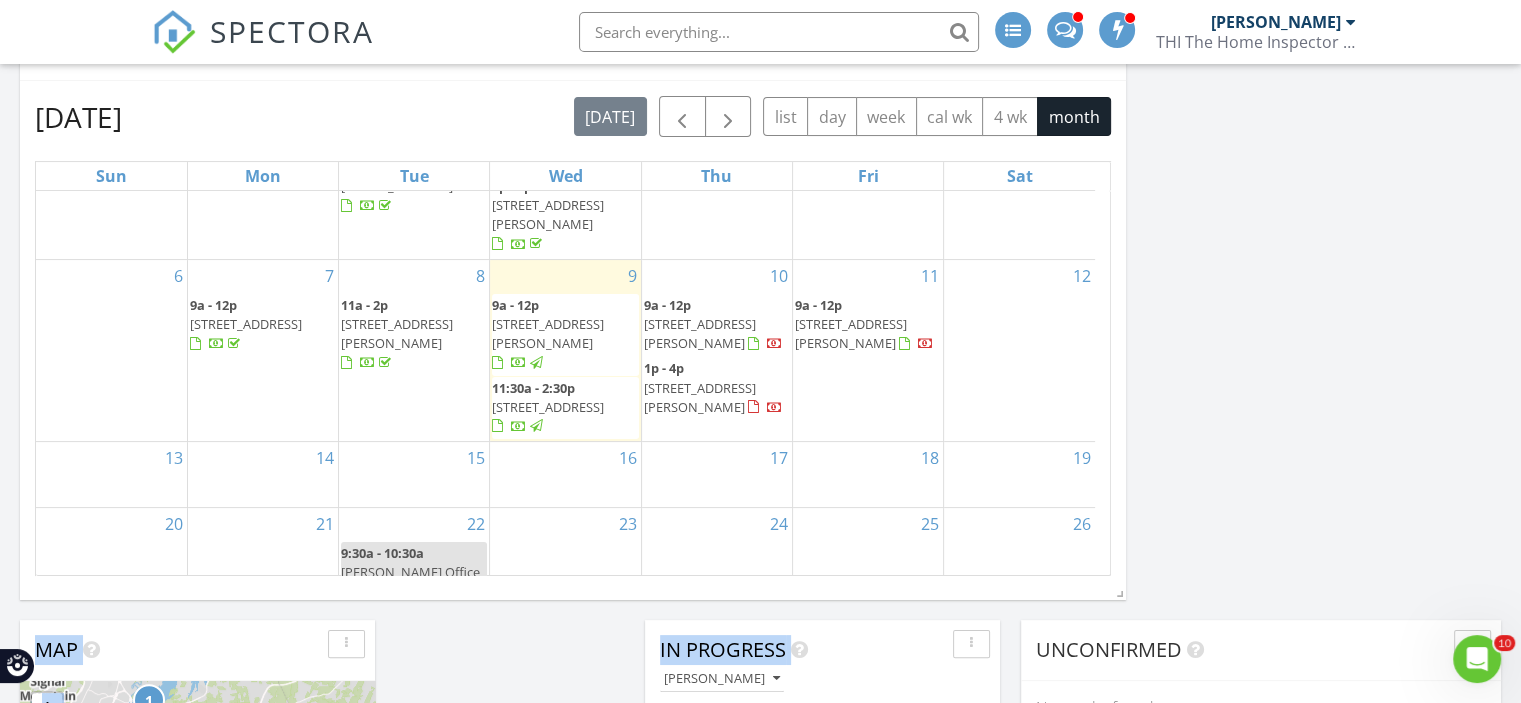 click on "11
9a - 12p
1215 John Ross Rd, Chattanooga 37412" at bounding box center [868, 350] 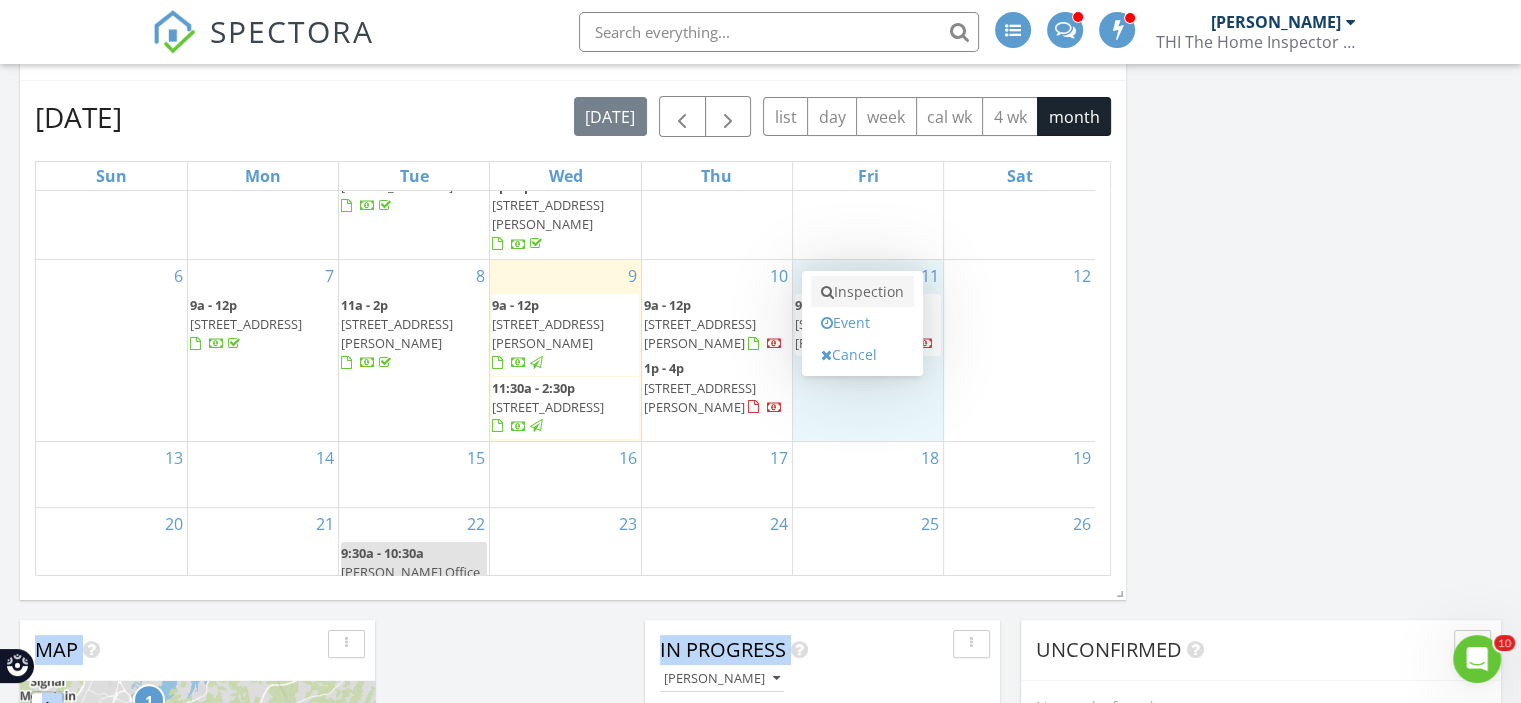 click on "Inspection" at bounding box center (862, 292) 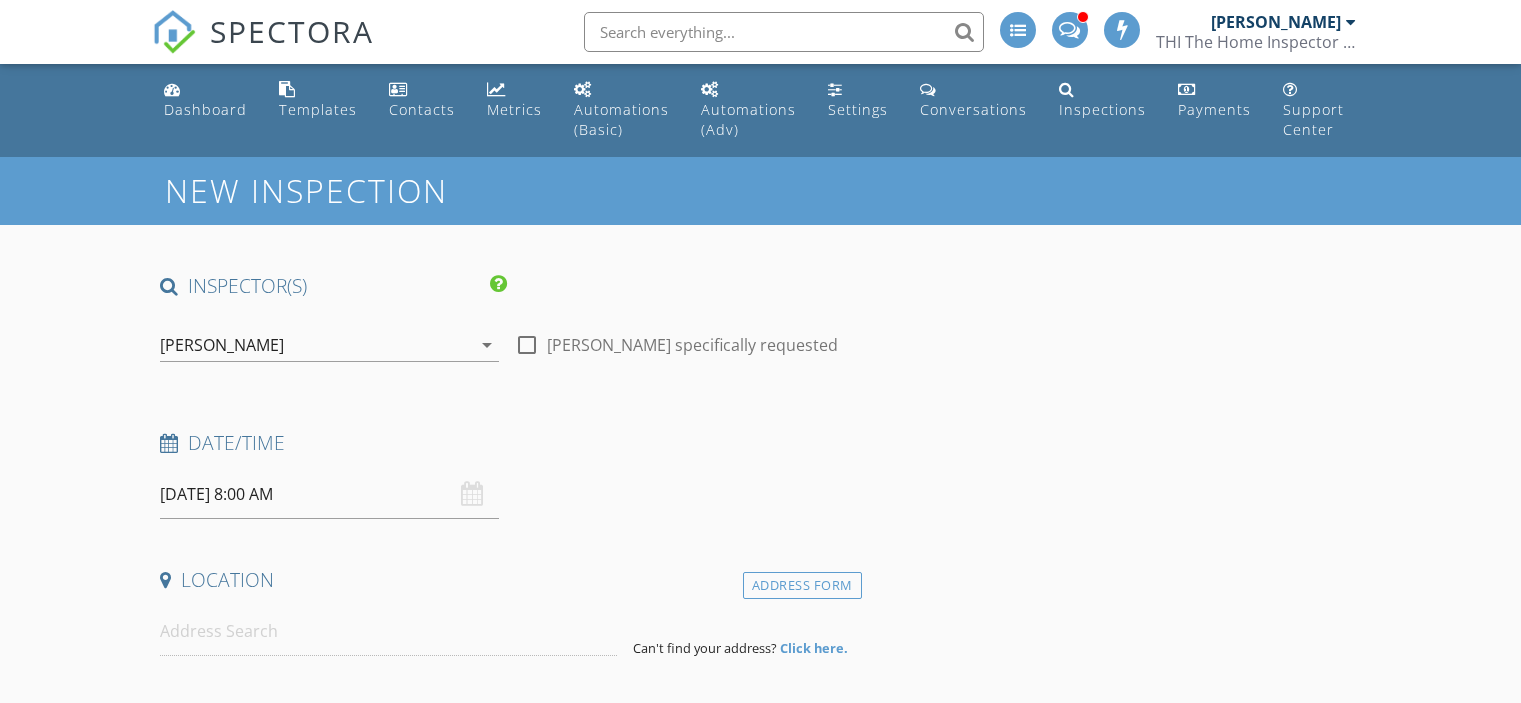 select on "6" 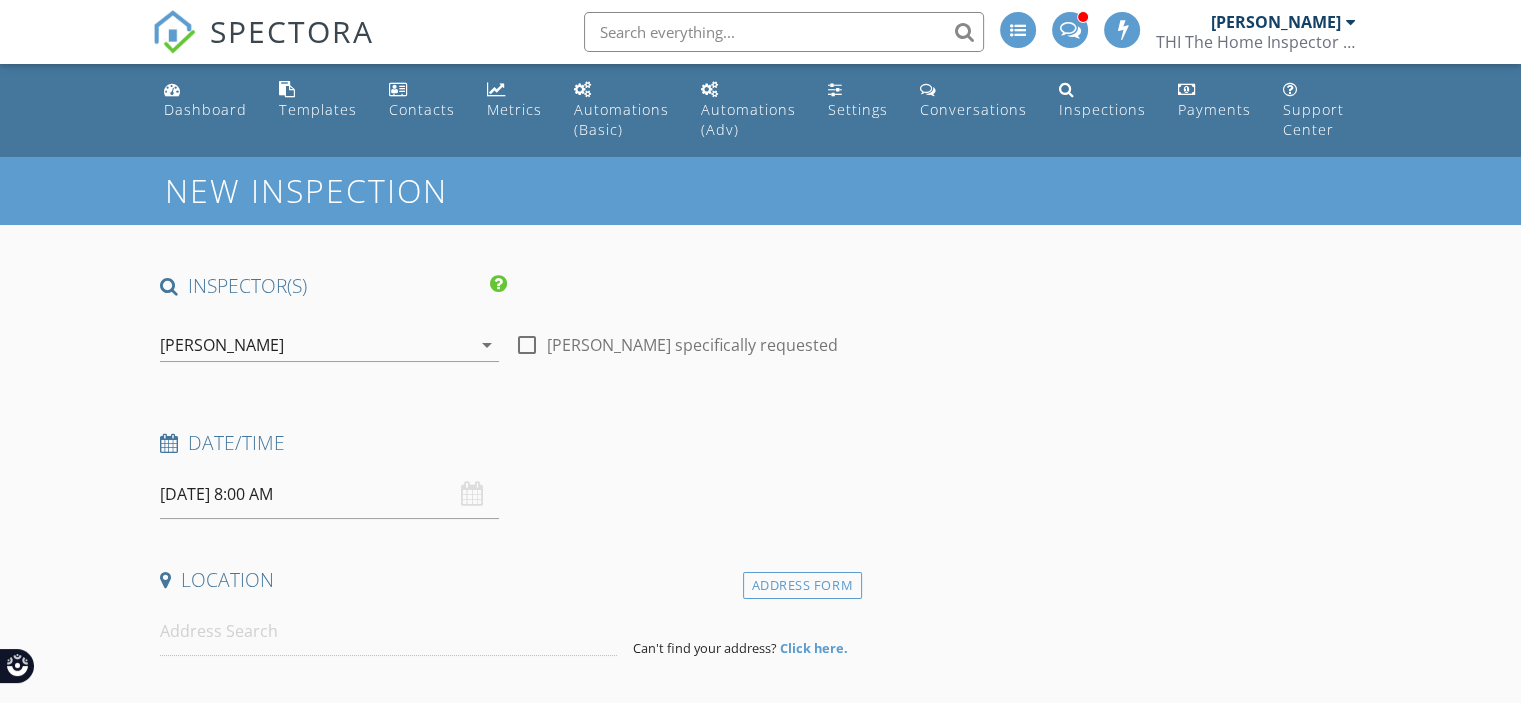 scroll, scrollTop: 0, scrollLeft: 0, axis: both 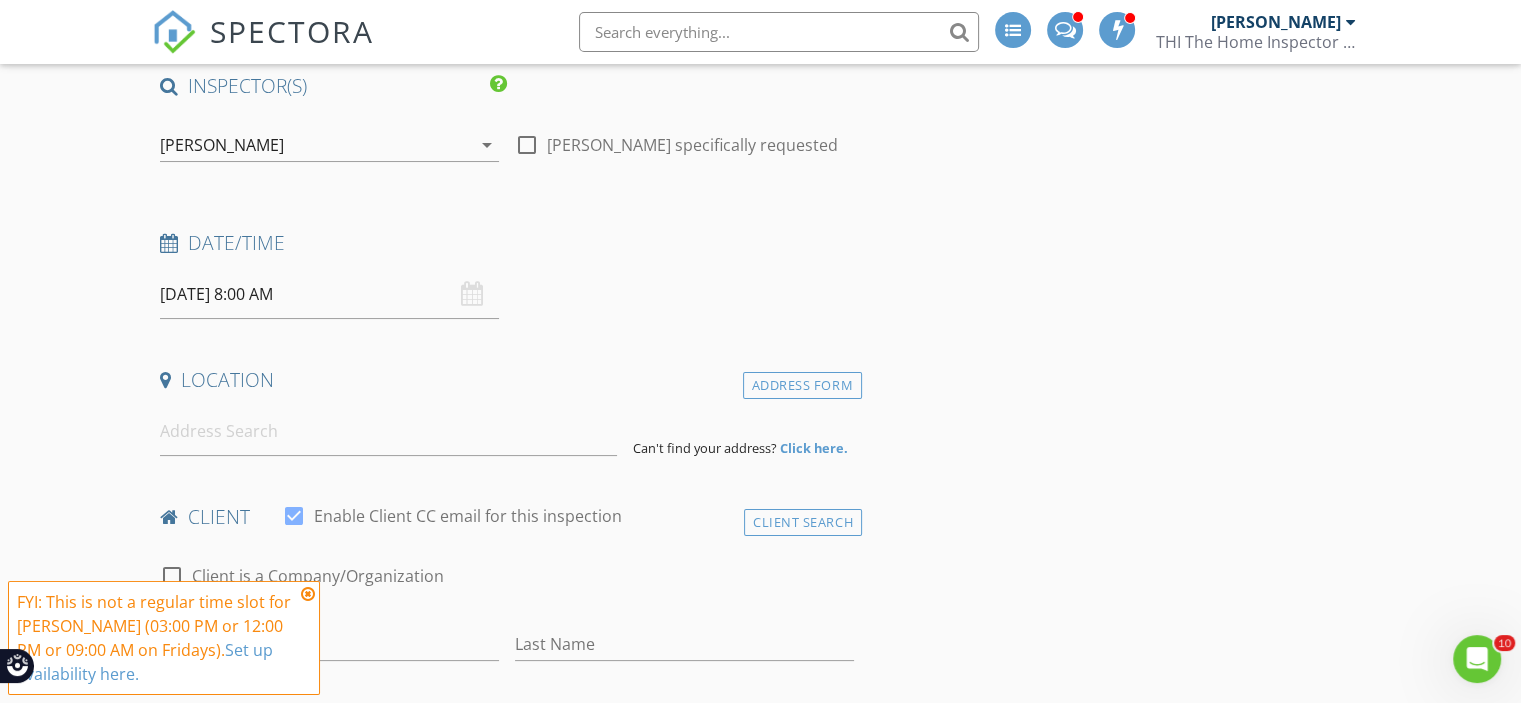click on "07/11/2025 8:00 AM" at bounding box center [329, 294] 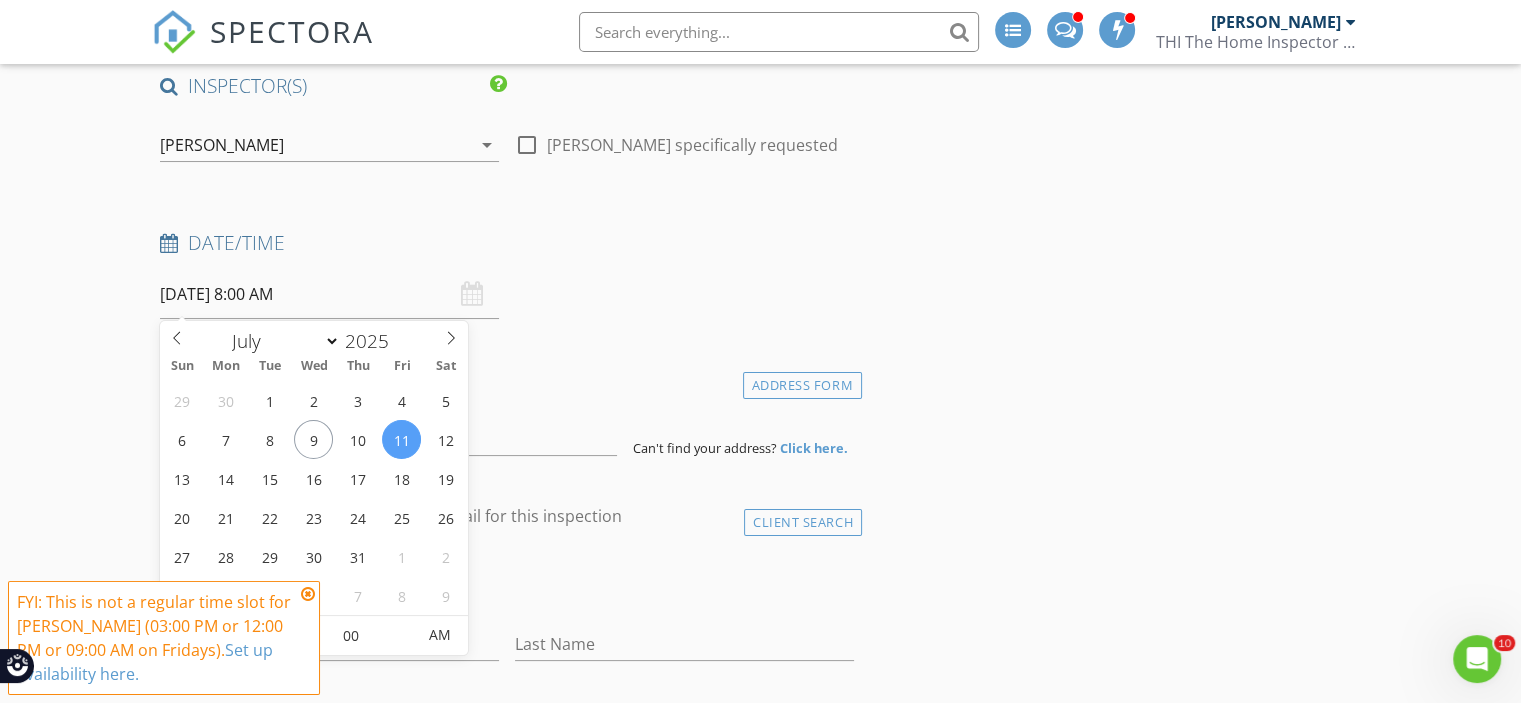 click at bounding box center (308, 594) 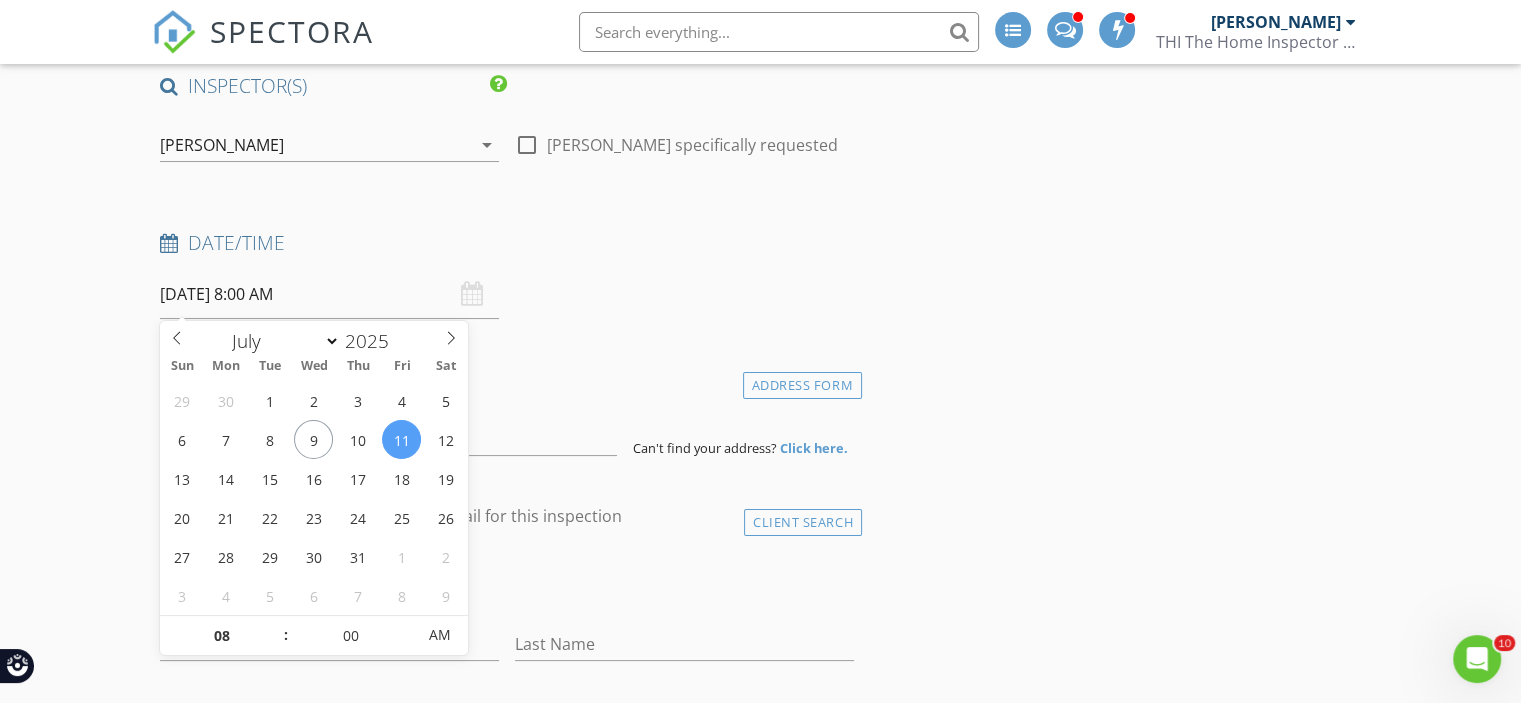 click on "07/11/2025 8:00 AM" at bounding box center (329, 294) 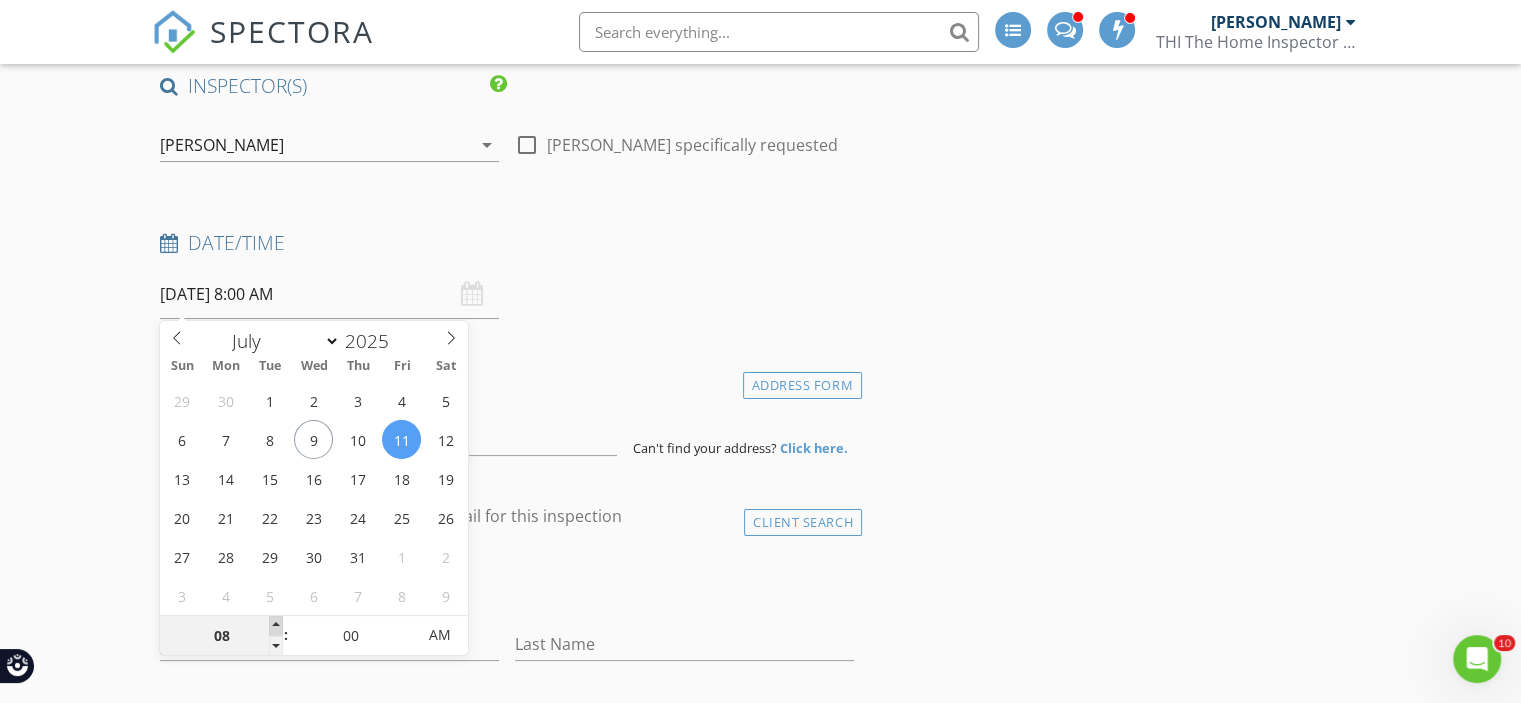 type on "07/11/2025 9:00 AM" 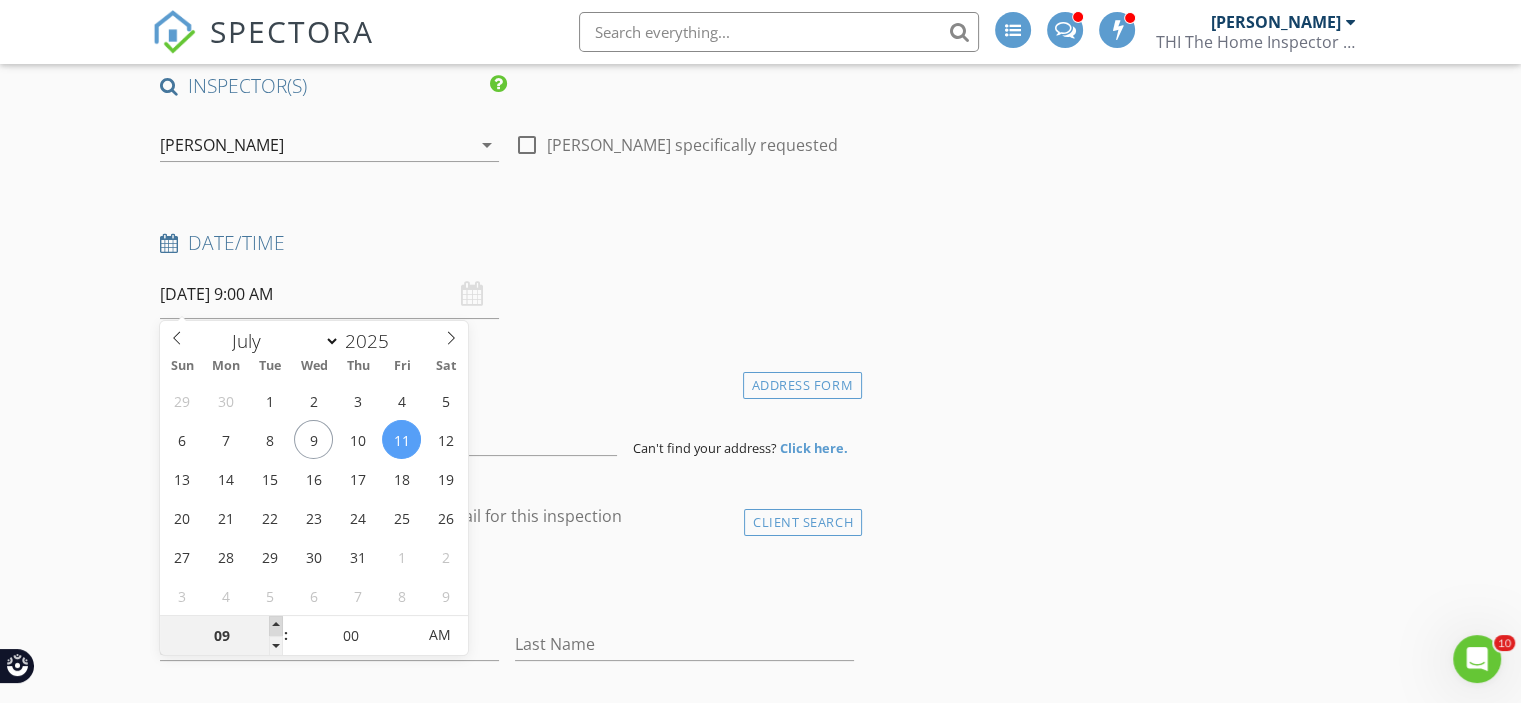 click at bounding box center (276, 626) 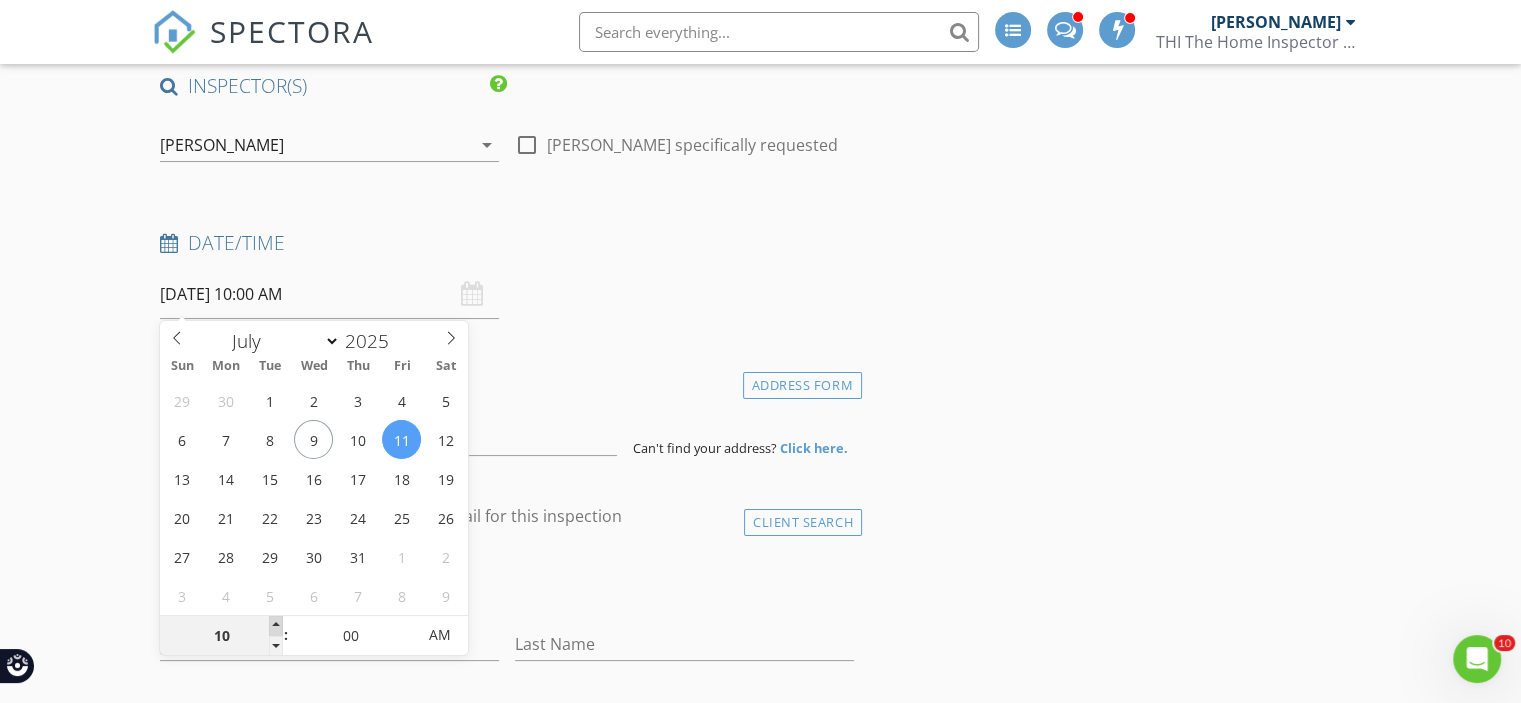 click at bounding box center [276, 626] 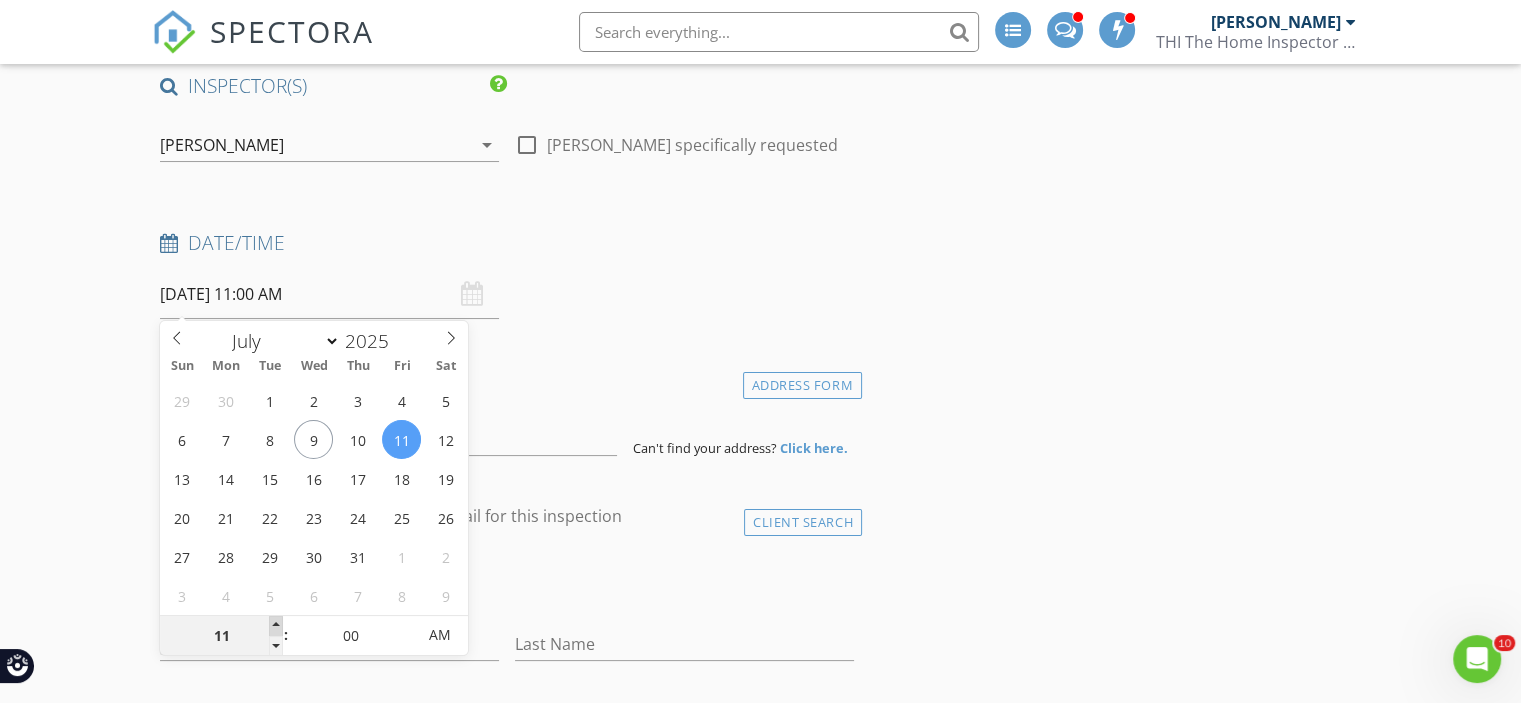 click at bounding box center (276, 626) 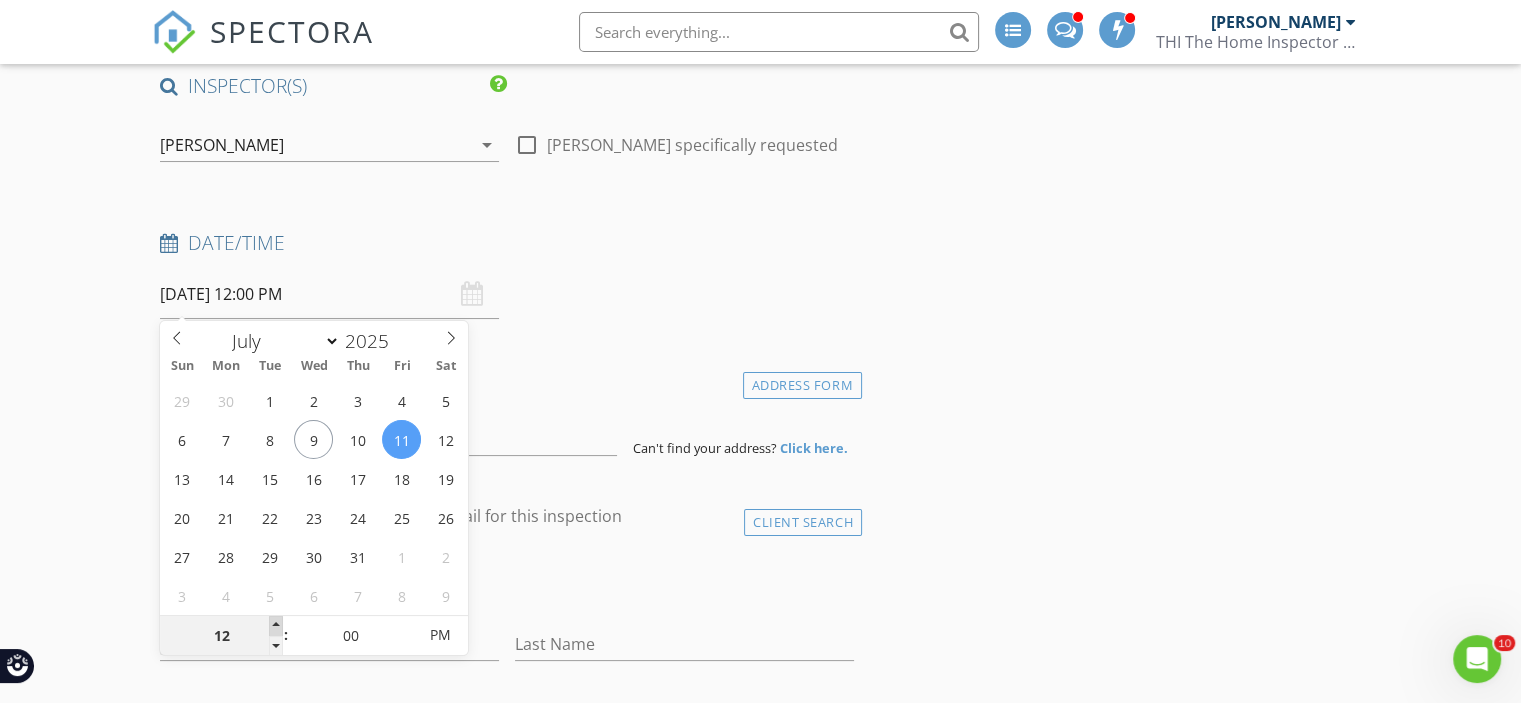click at bounding box center [276, 626] 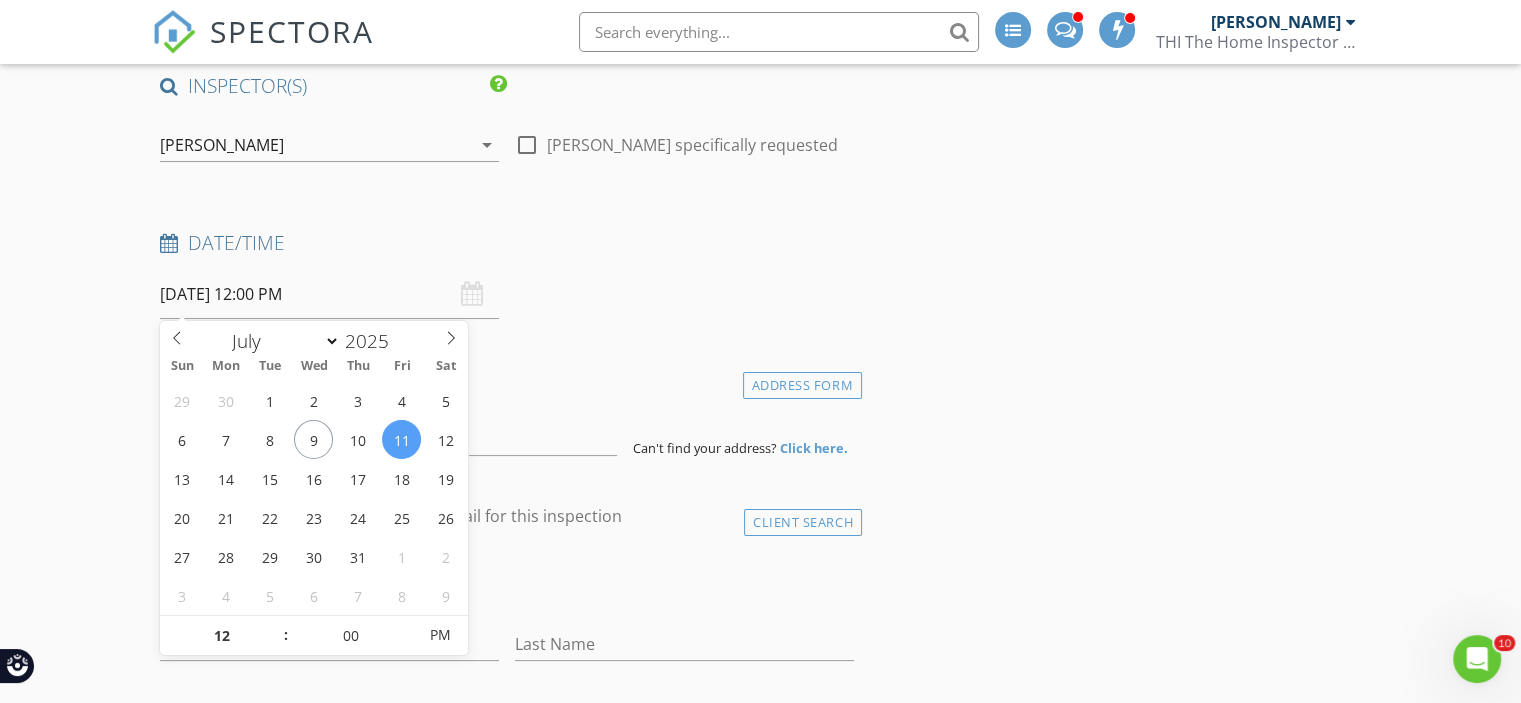 click on "INSPECTOR(S)
check_box   Mel Edwards   PRIMARY   Mel Edwards arrow_drop_down   check_box_outline_blank Mel Edwards specifically requested
Date/Time
07/11/2025 12:00 PM
Location
Address Form       Can't find your address?   Click here.
client
check_box Enable Client CC email for this inspection   Client Search     check_box_outline_blank Client is a Company/Organization     First Name   Last Name   Email   CC Email   Phone   Address   City   State   Zip     Tags         Notes   Private Notes
ADD ADDITIONAL client
SERVICES
check_box_outline_blank   Home Inspection   check_box_outline_blank   Mold Surface Sample   check_box_outline_blank   Pre-Dry Wall Inspection   check_box_outline_blank   Mold Surface Sampling   2 Samples check_box_outline_blank   Neglected Conditions" at bounding box center (507, 1768) 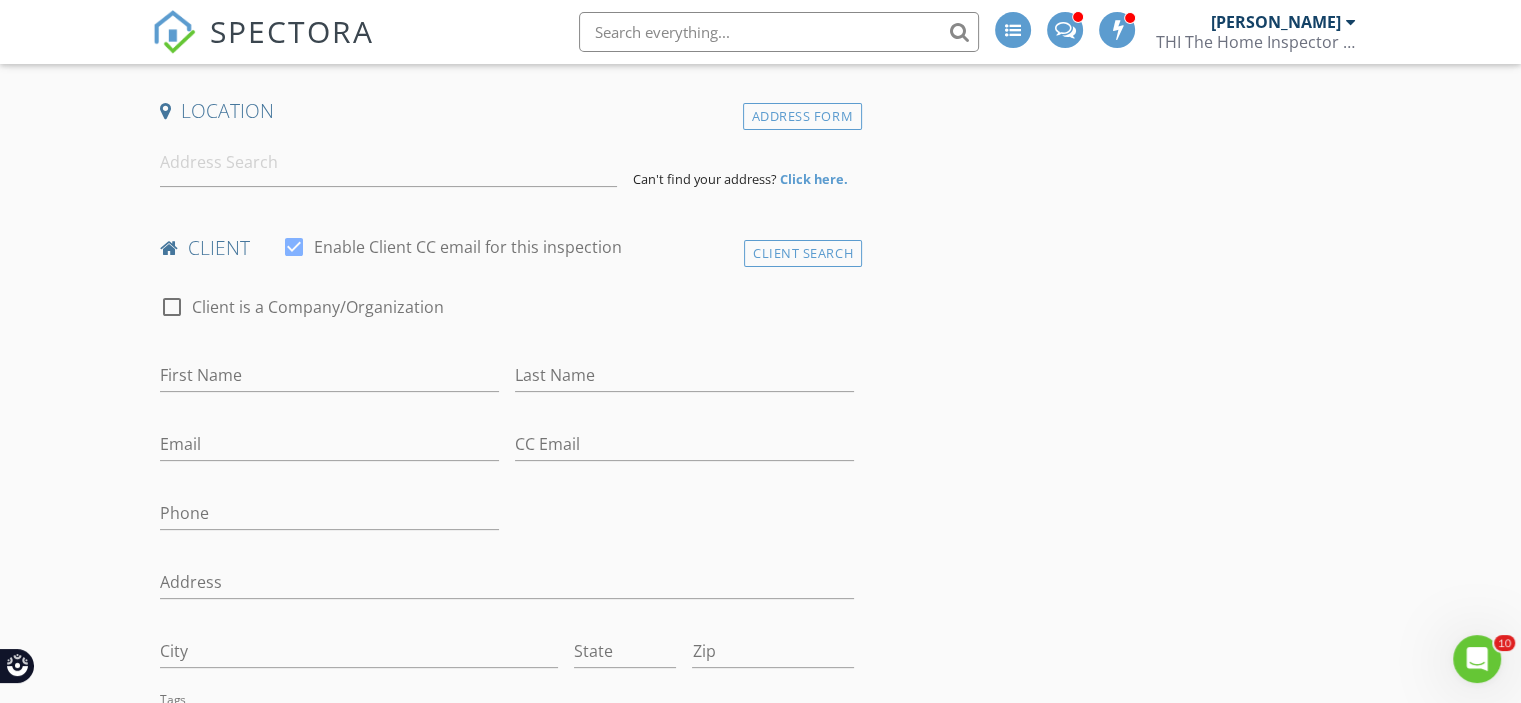 scroll, scrollTop: 500, scrollLeft: 0, axis: vertical 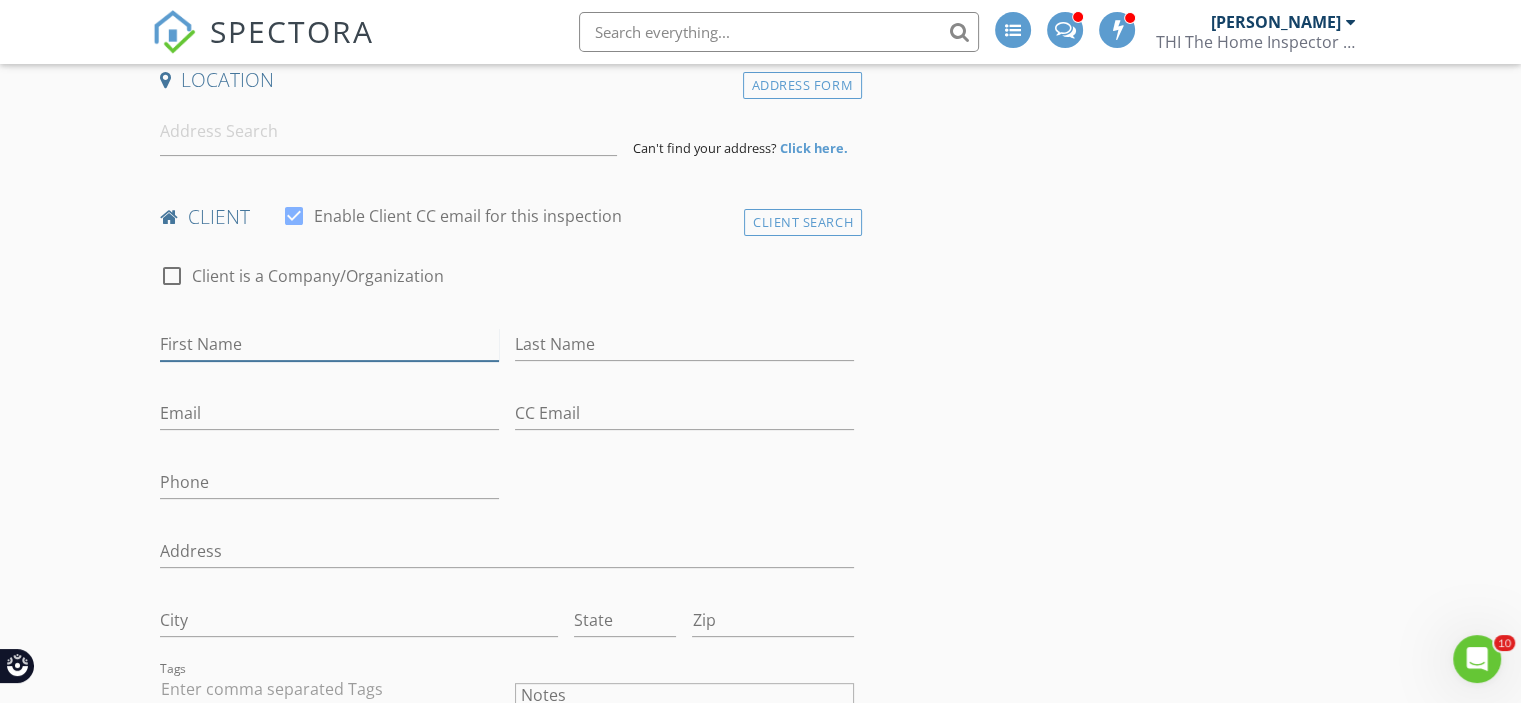 click on "First Name" at bounding box center (329, 344) 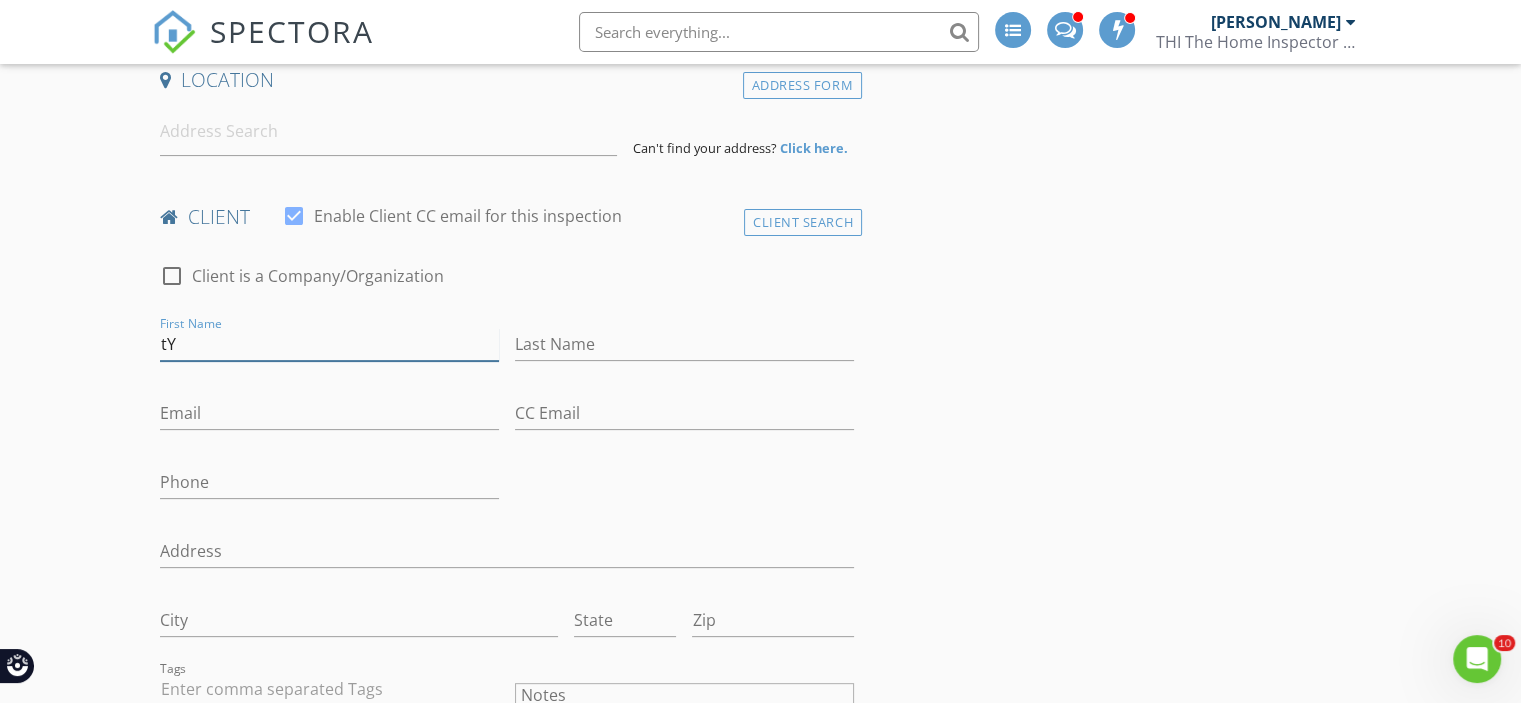 type on "t" 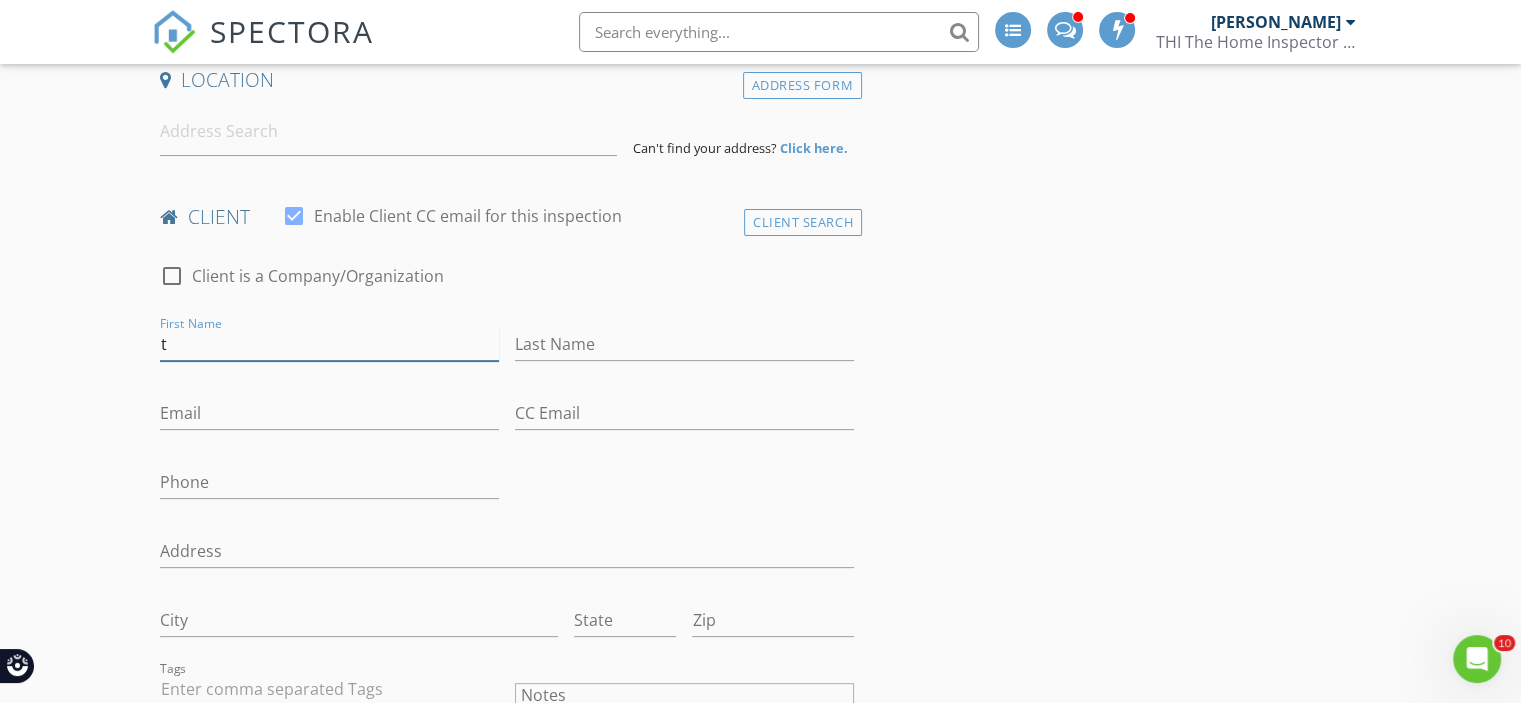 type 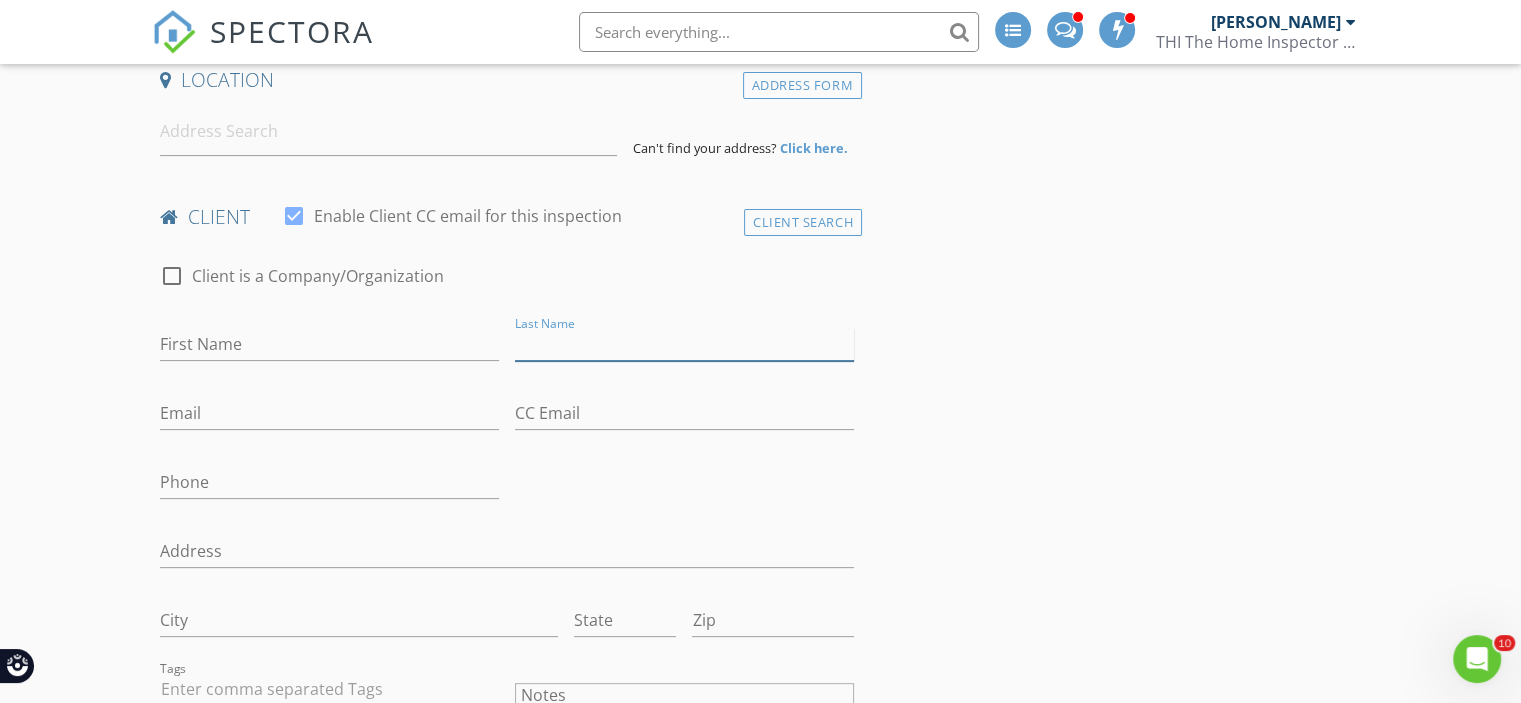 type on "t" 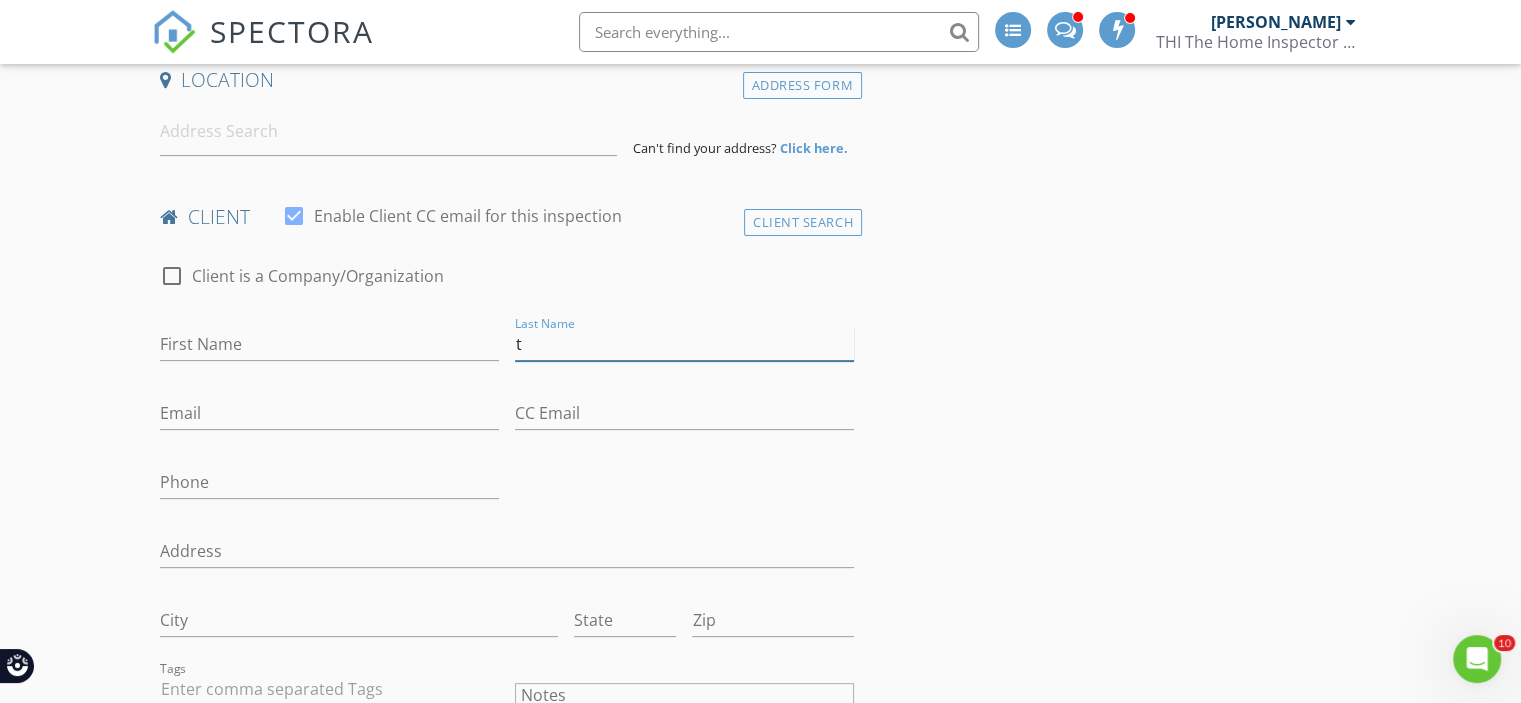 type 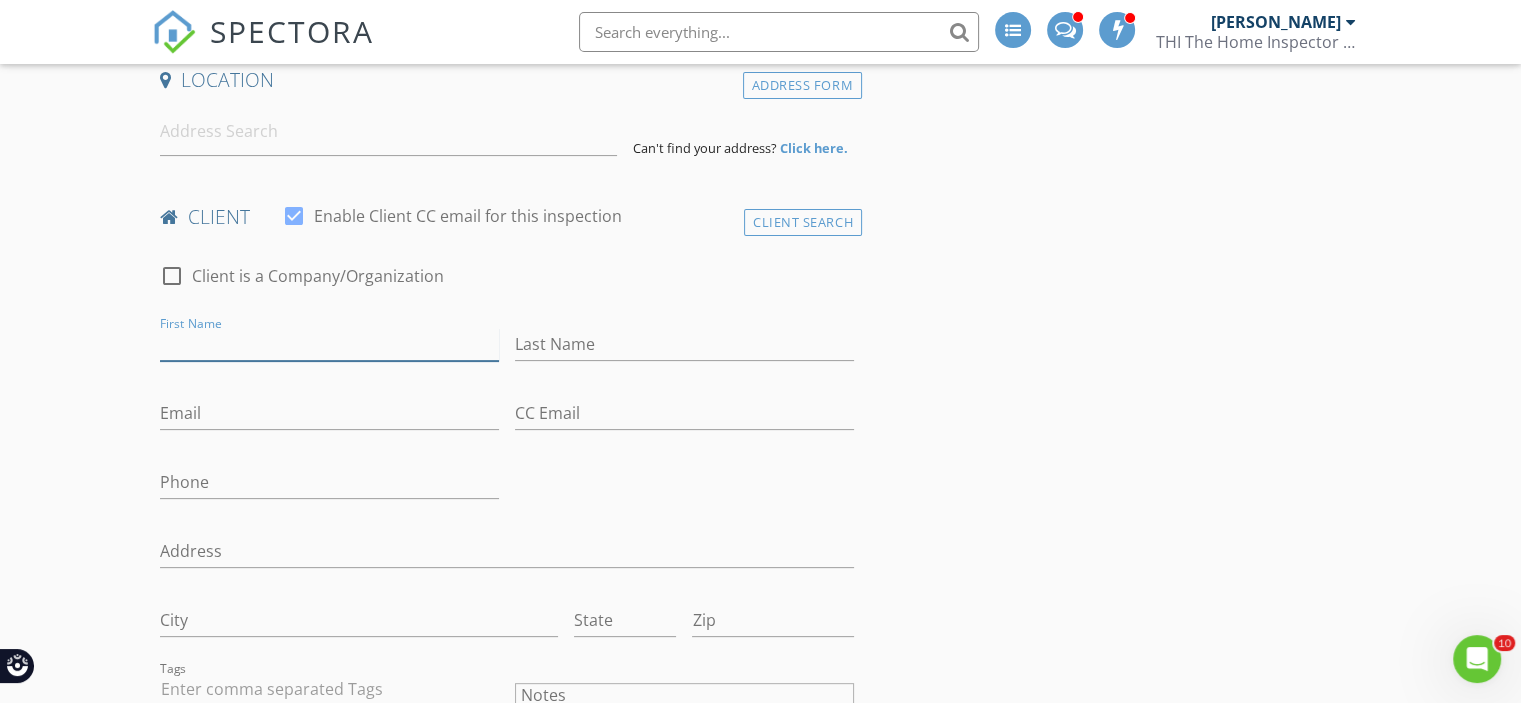 click on "First Name" at bounding box center (329, 344) 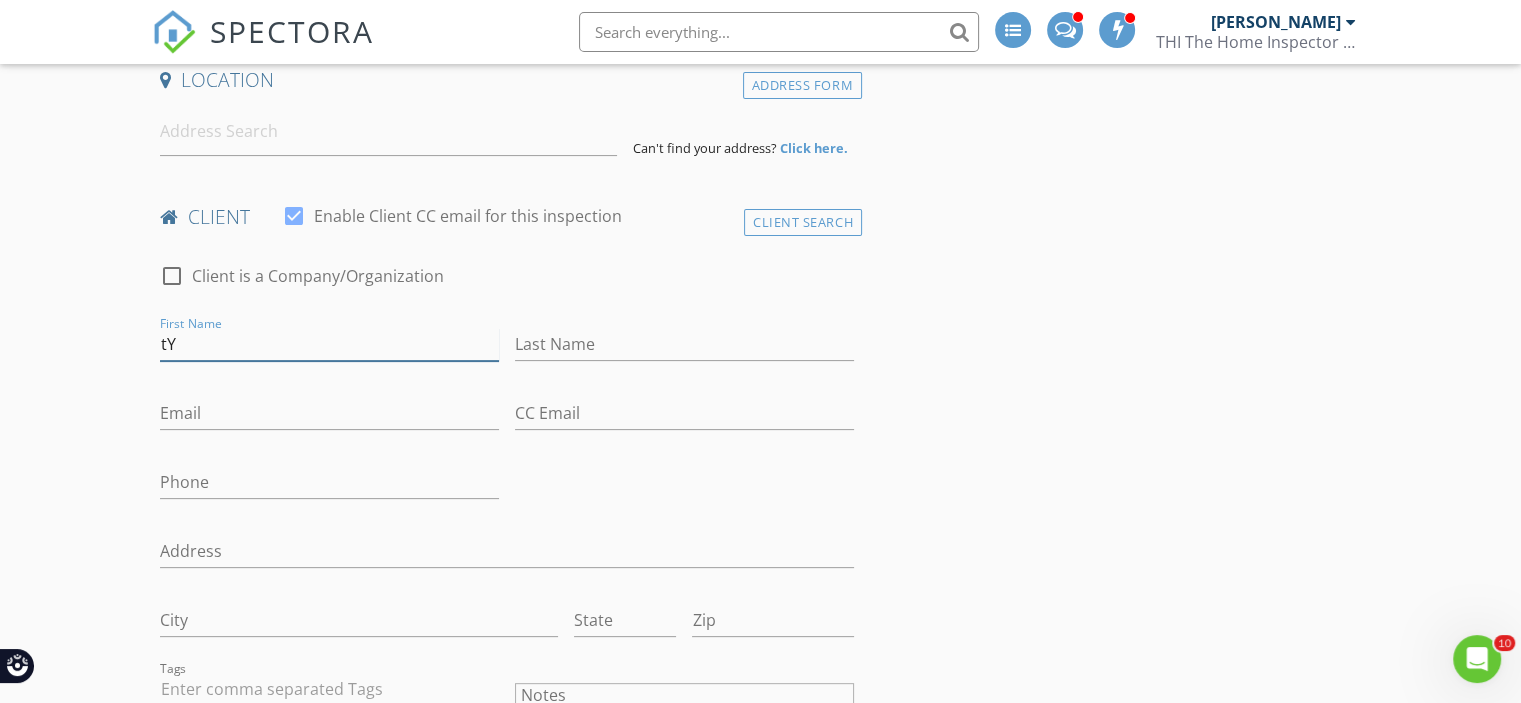 type on "t" 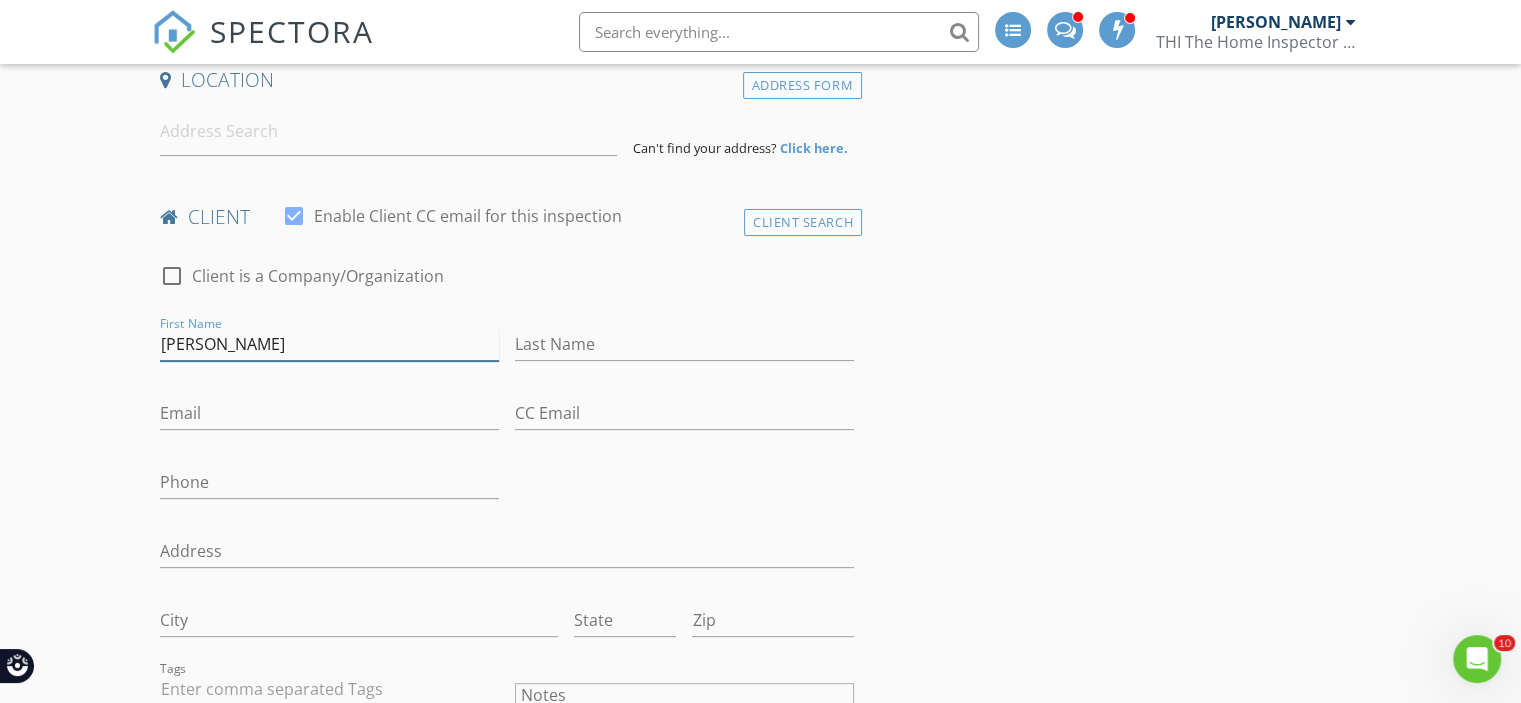 type on "Tyler" 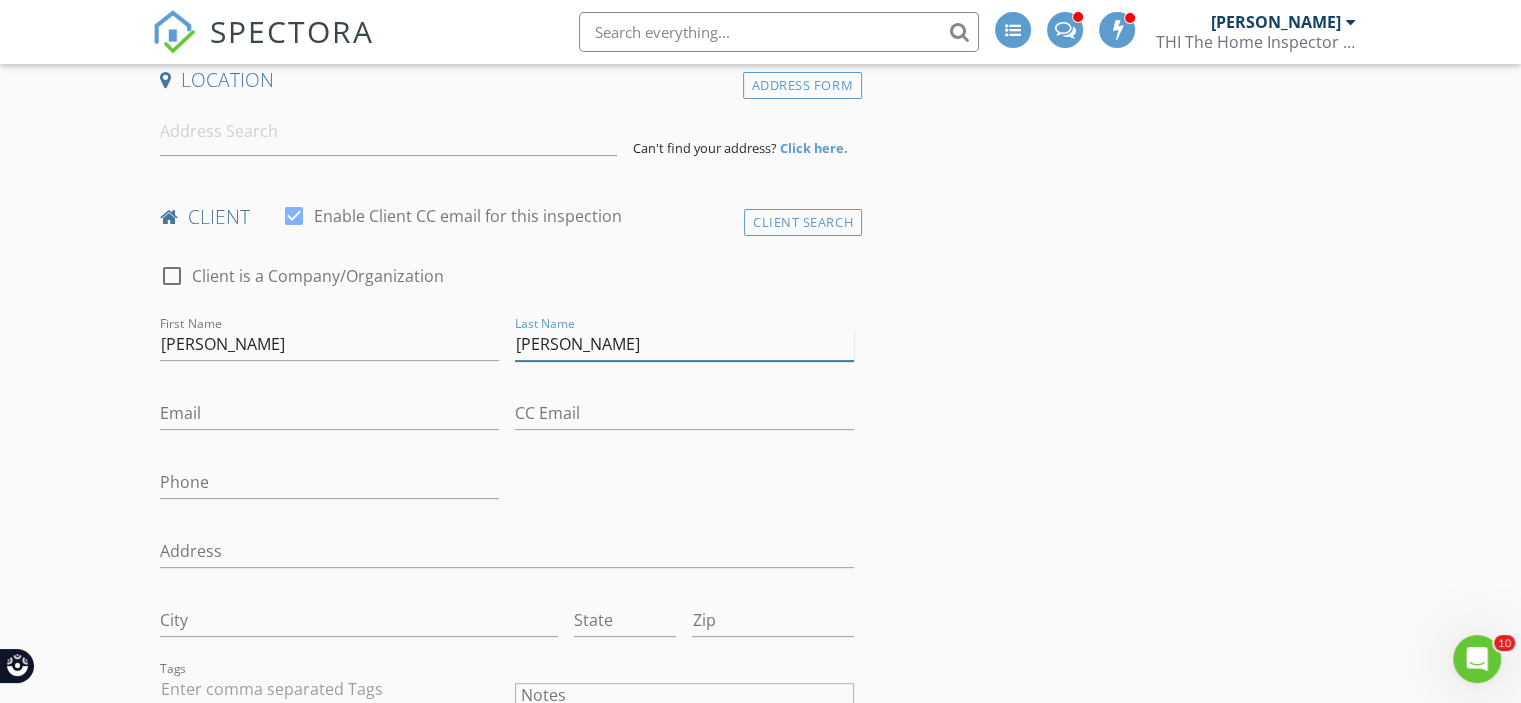 type on "Plemons" 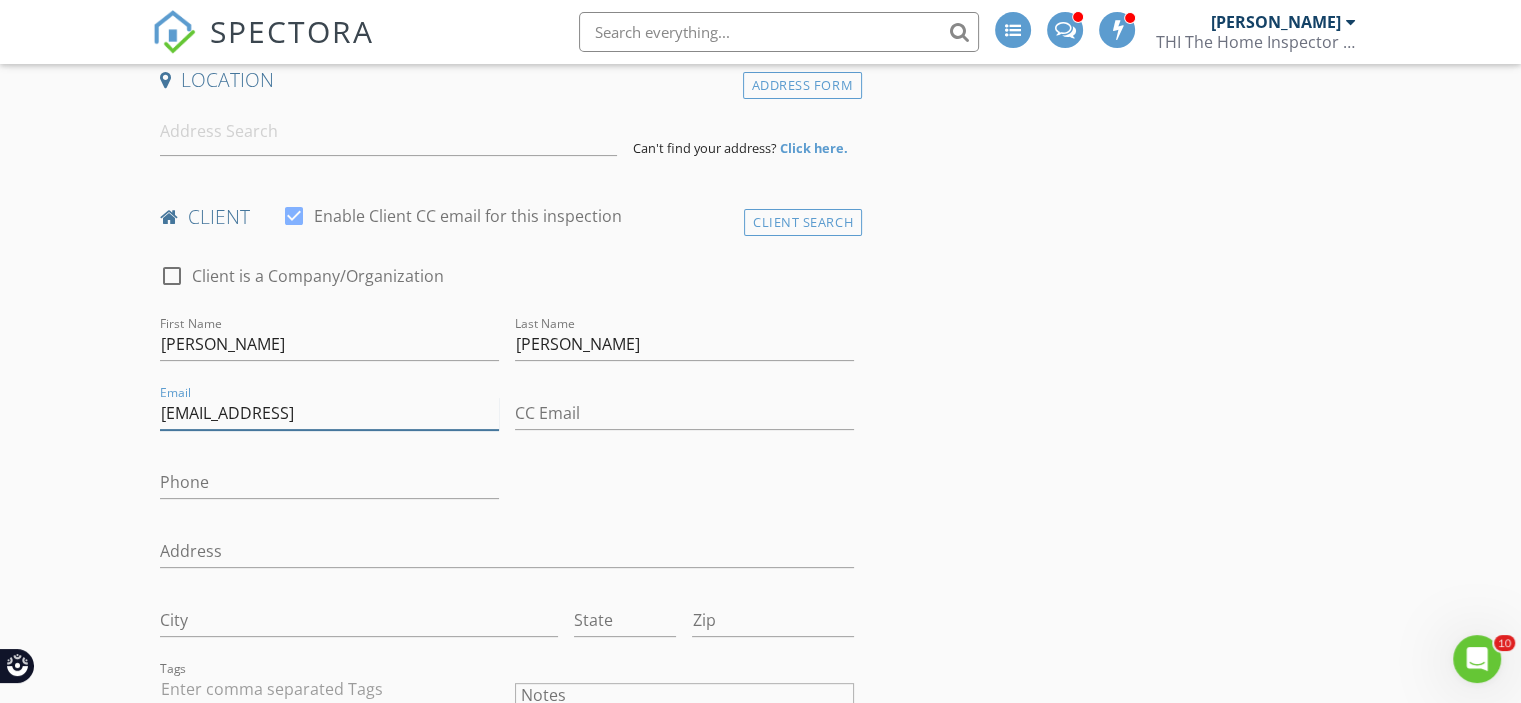 click on "tylerplemons@gmail" at bounding box center (329, 413) 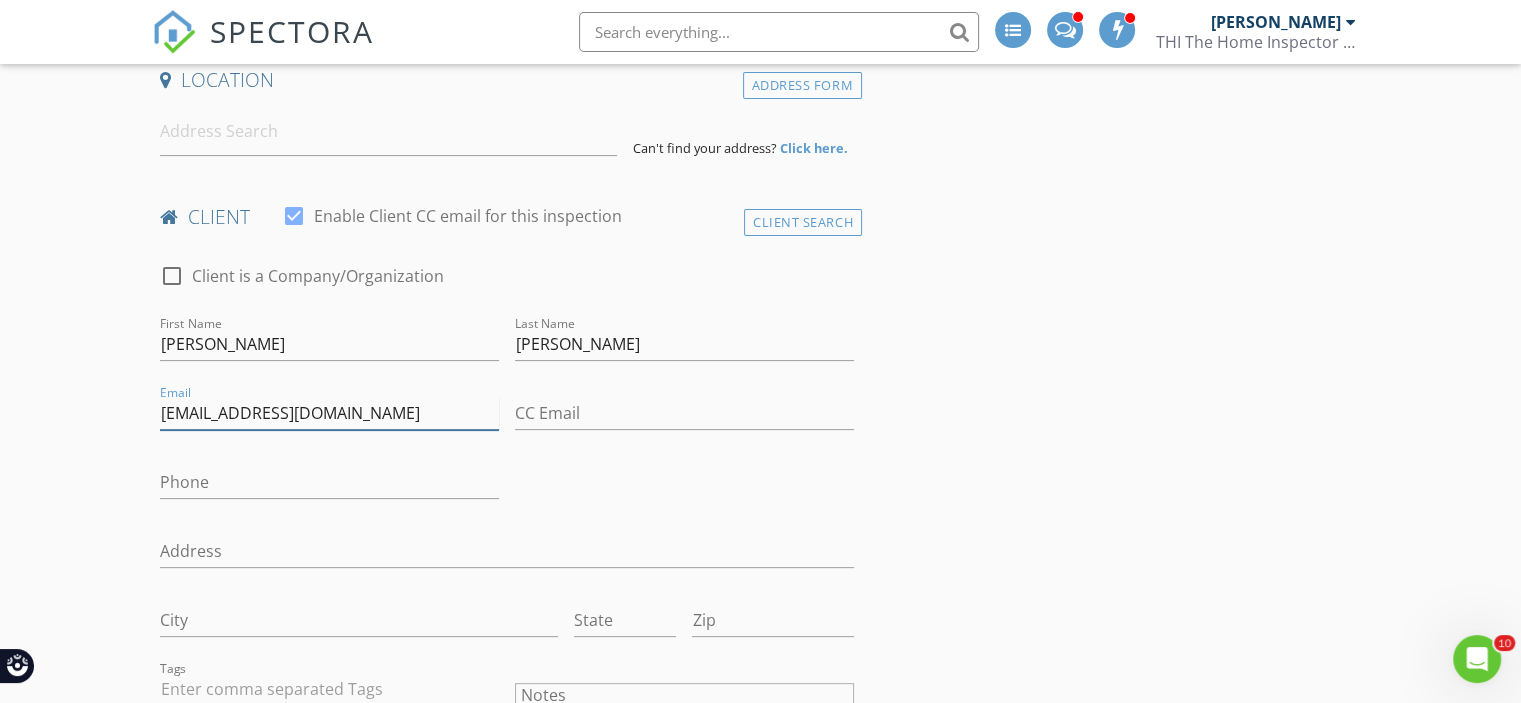 type on "[EMAIL_ADDRESS][DOMAIN_NAME]" 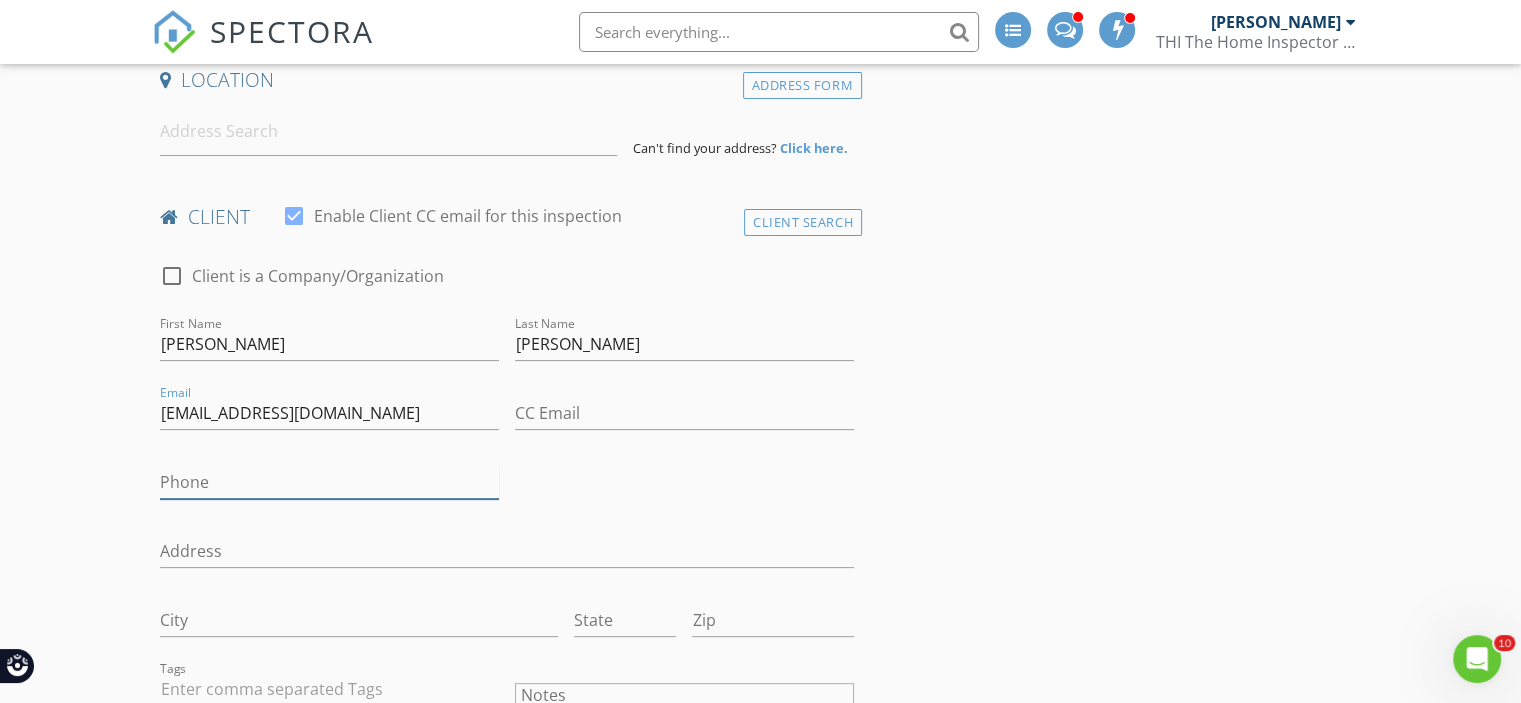 click on "Phone" at bounding box center [329, 482] 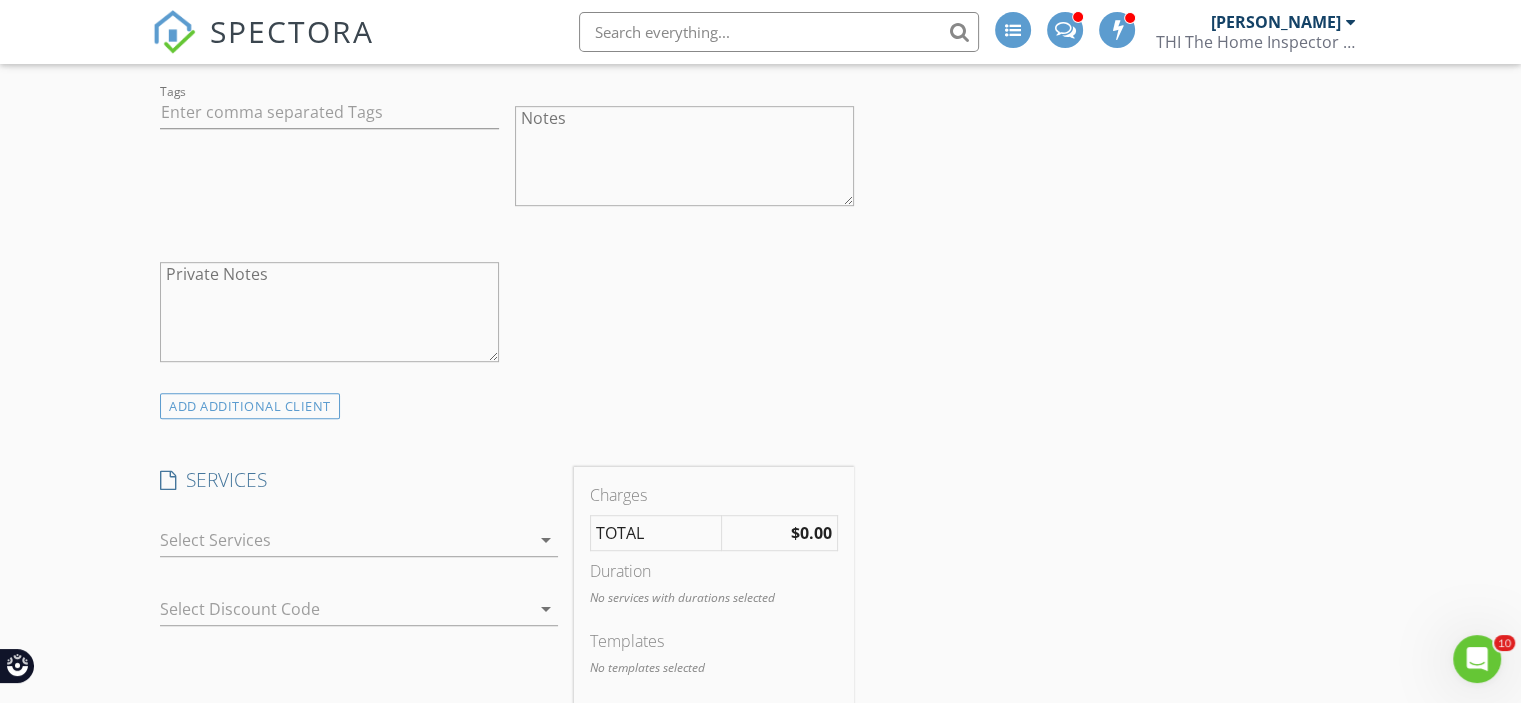 scroll, scrollTop: 1100, scrollLeft: 0, axis: vertical 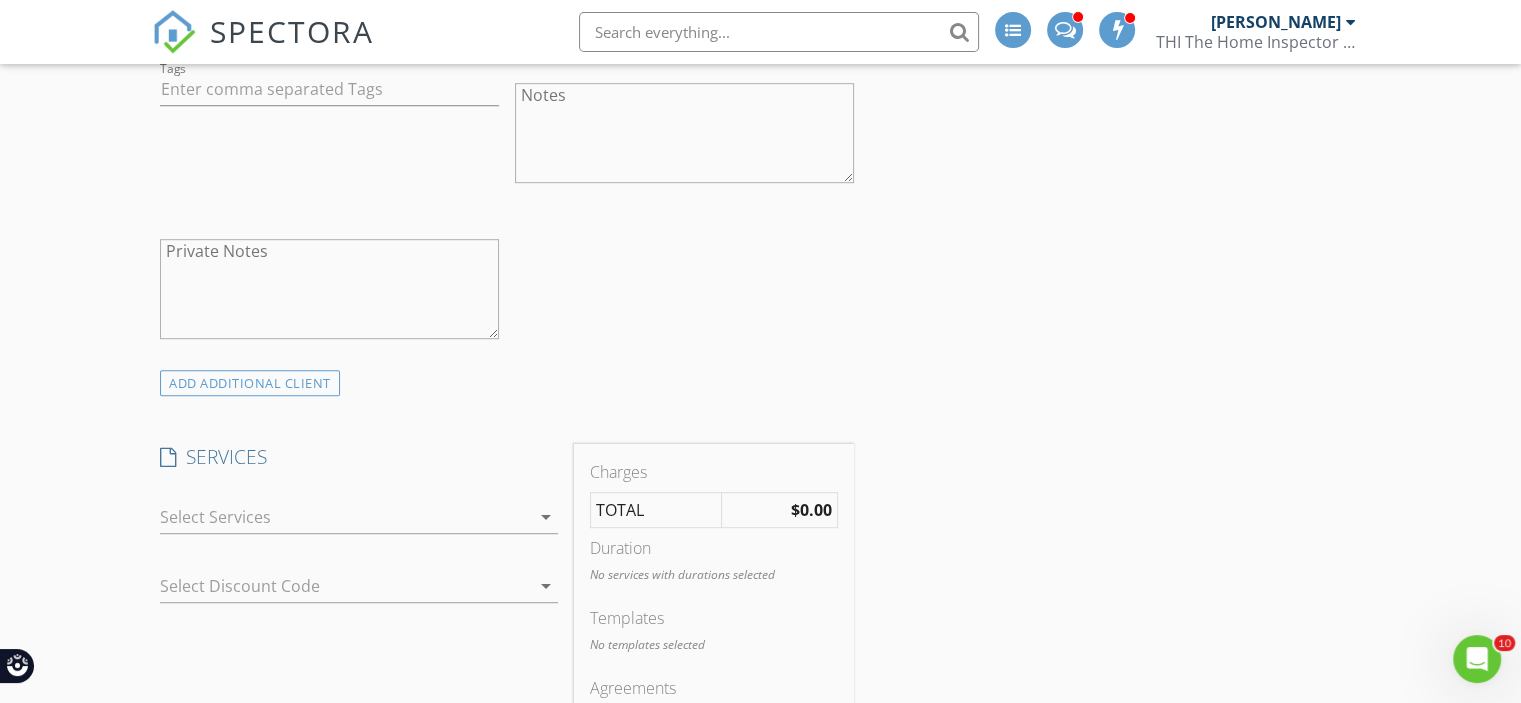 type on "[PHONE_NUMBER]" 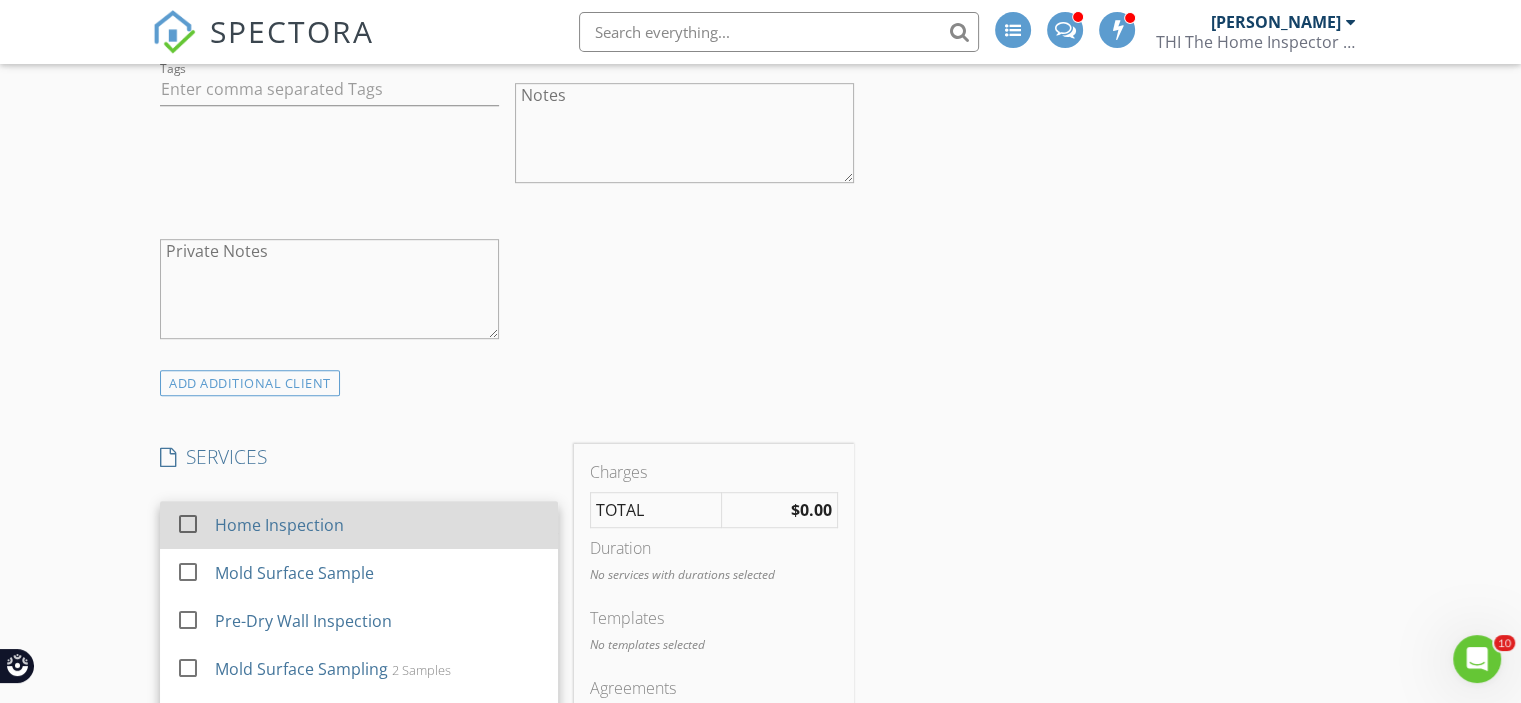 click at bounding box center [188, 523] 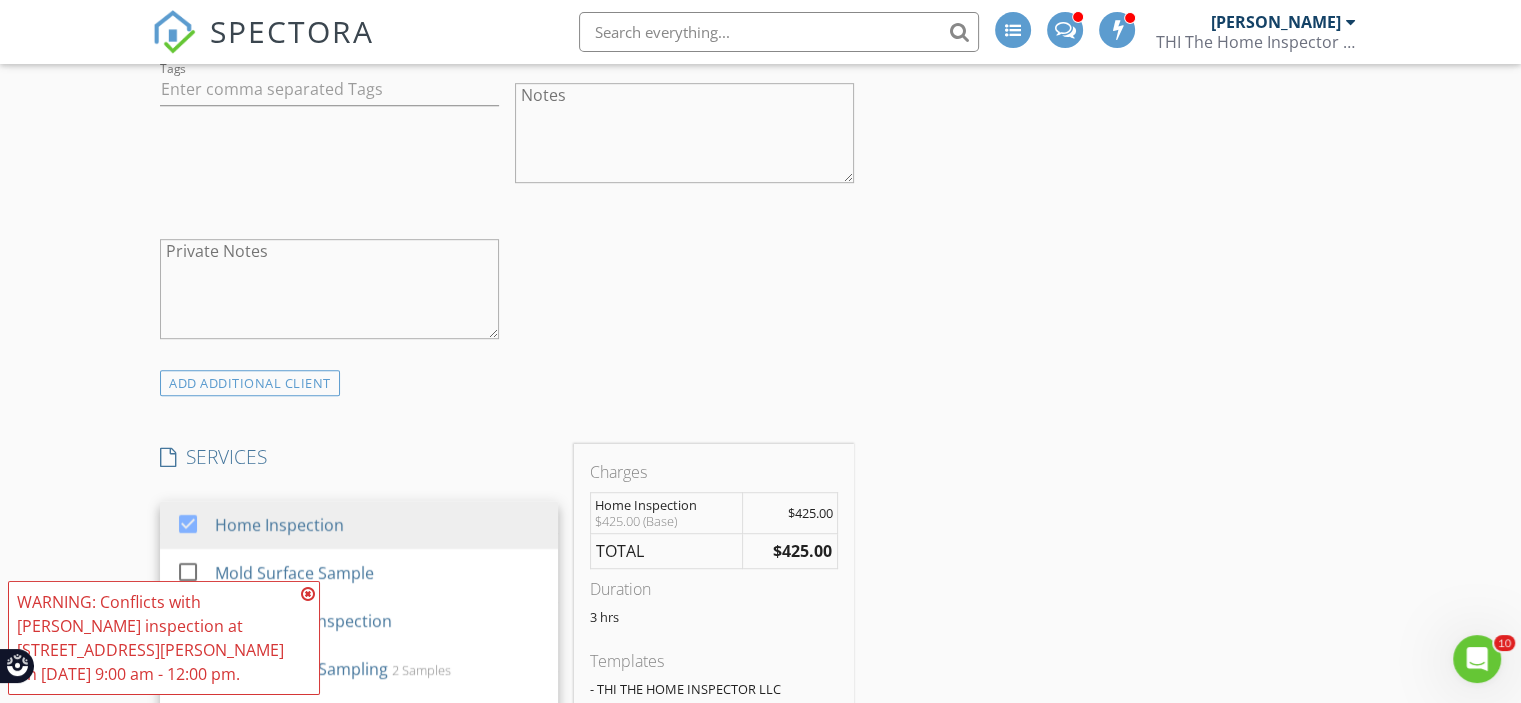 click on "New Inspection
INSPECTOR(S)
check_box   Mel Edwards   PRIMARY   Mel Edwards arrow_drop_down   check_box_outline_blank Mel Edwards specifically requested
Date/Time
07/11/2025 12:00 PM
Location
Address Form       Can't find your address?   Click here.
client
check_box Enable Client CC email for this inspection   Client Search     check_box_outline_blank Client is a Company/Organization     First Name Tyler   Last Name Plemons   Email tylerplemons@gmail.com   CC Email   Phone 423-509-5597   Address   City   State   Zip     Tags         Notes   Private Notes
ADD ADDITIONAL client
SERVICES
check_box   Home Inspection   check_box_outline_blank   Mold Surface Sample   check_box_outline_blank   Pre-Dry Wall Inspection   check_box_outline_blank   Mold Surface Sampling   2 Samples" at bounding box center [760, 907] 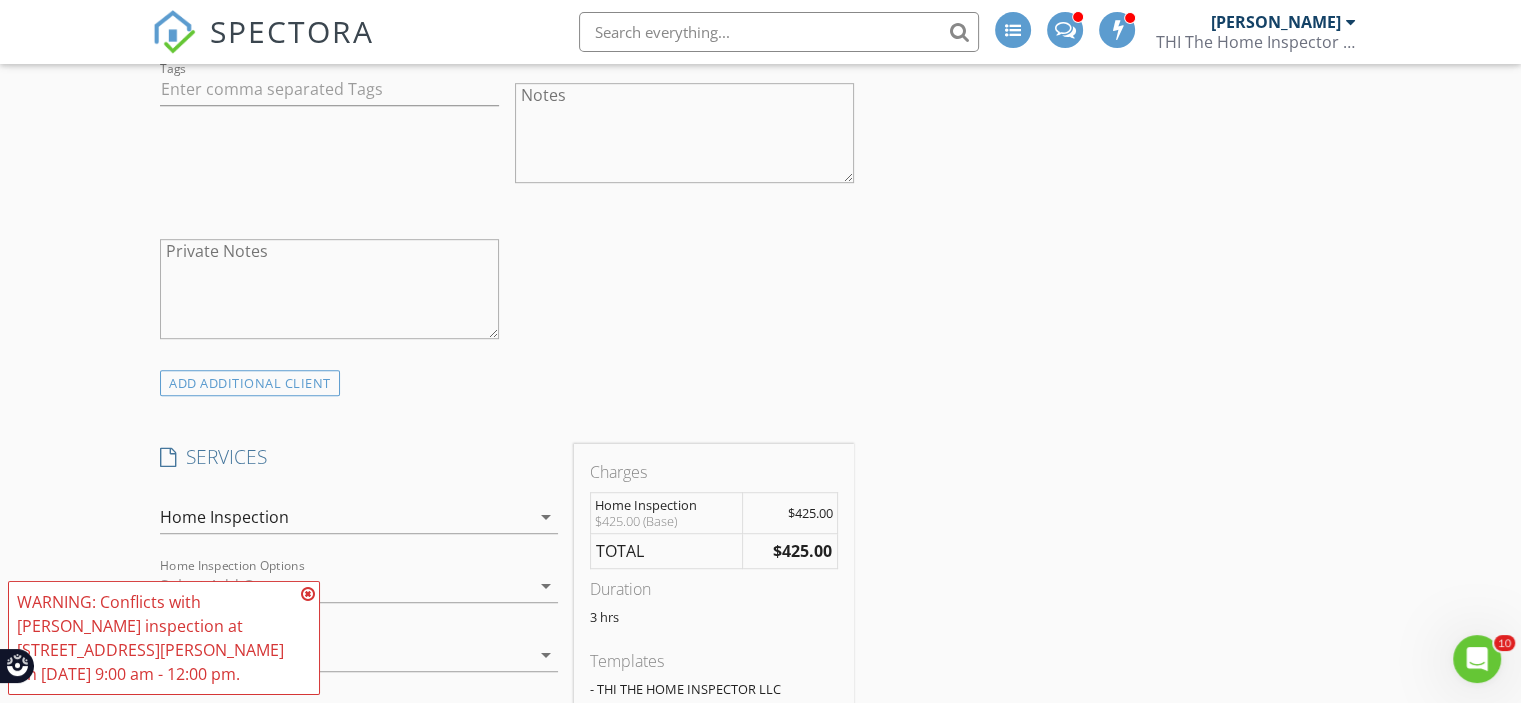 click at bounding box center (308, 594) 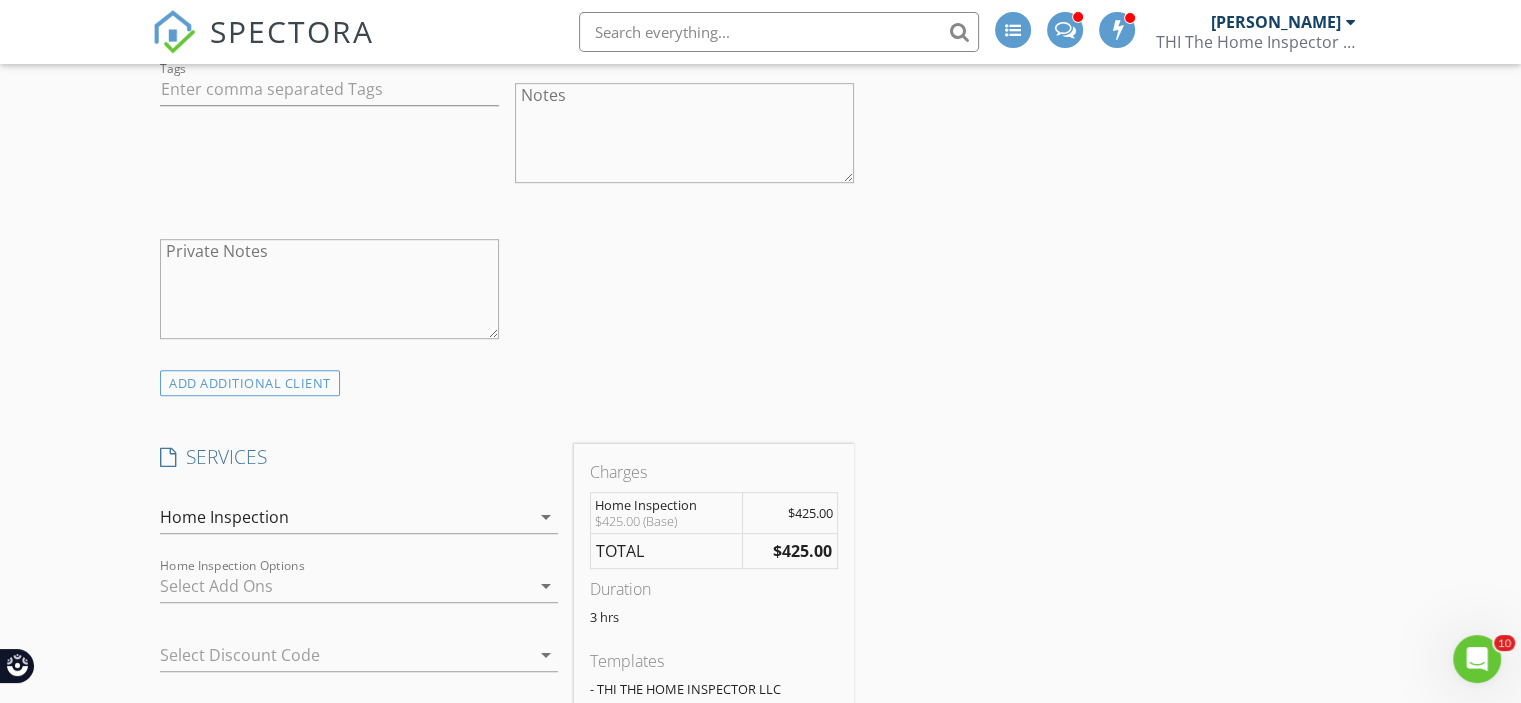 click on "arrow_drop_down" at bounding box center (546, 586) 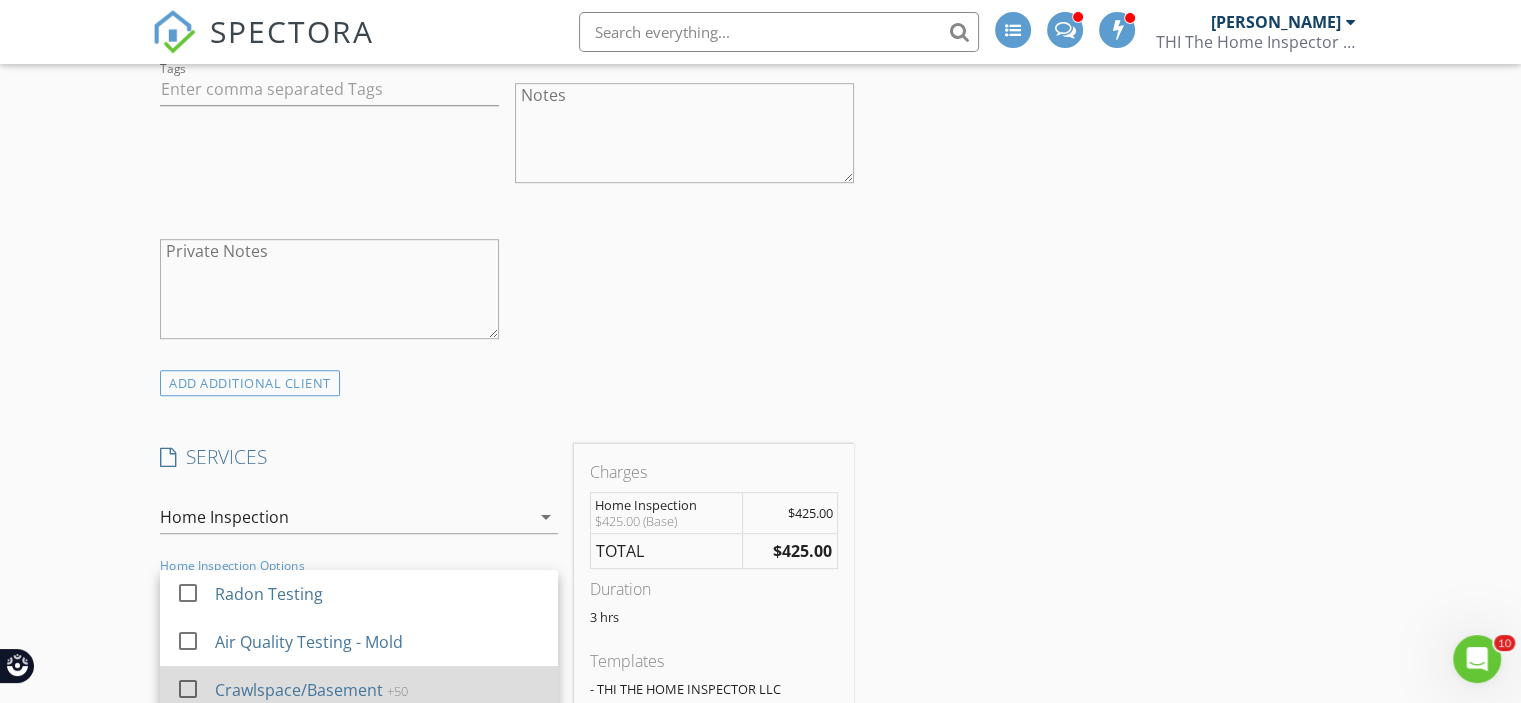 click at bounding box center [188, 688] 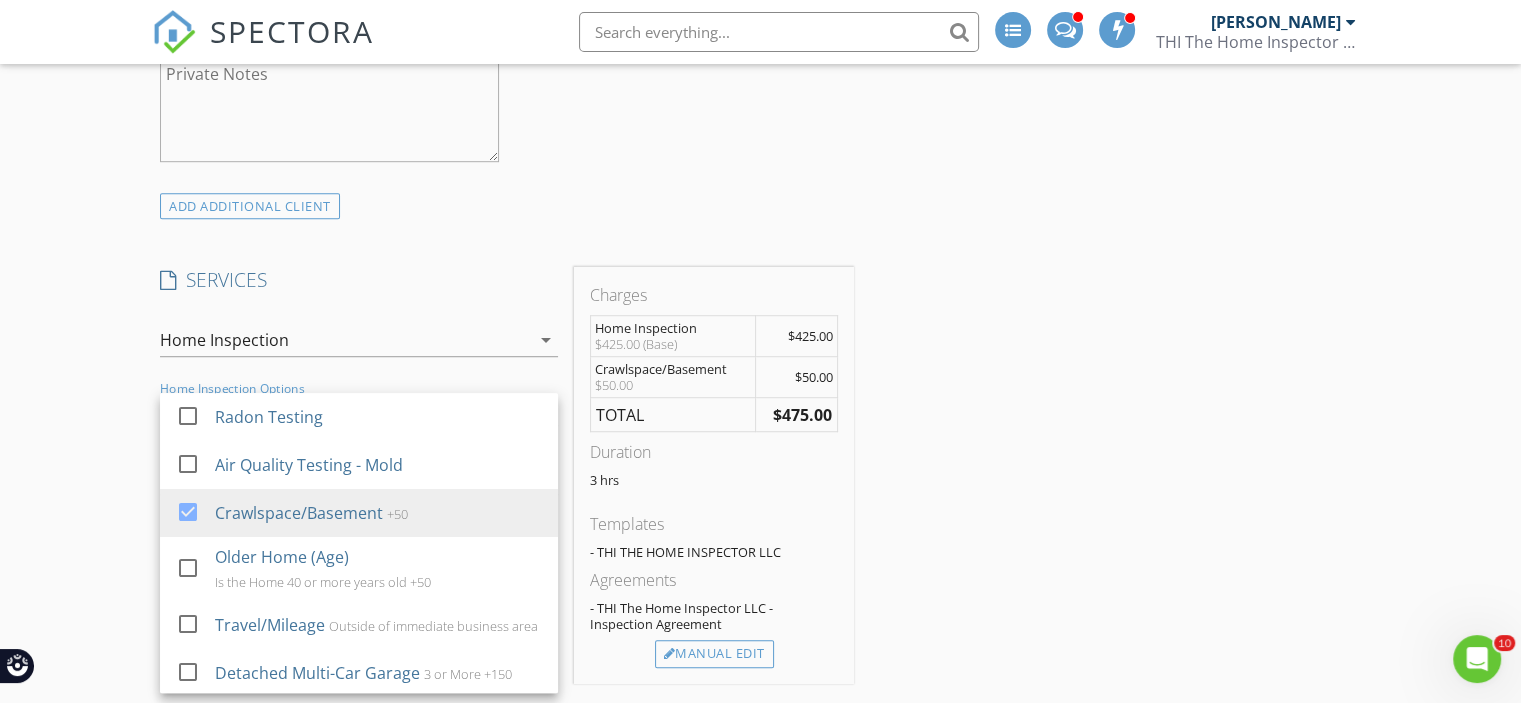 scroll, scrollTop: 1300, scrollLeft: 0, axis: vertical 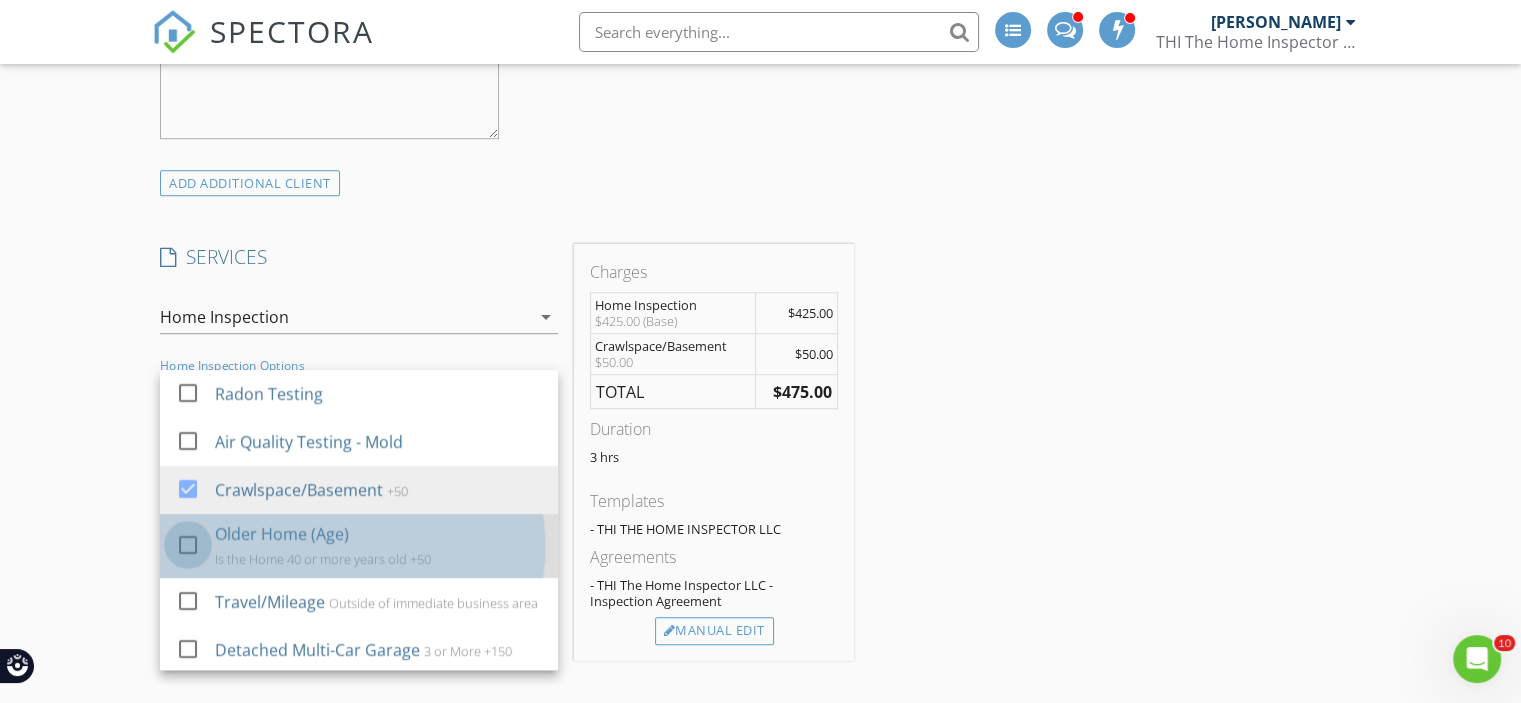 click at bounding box center [188, 544] 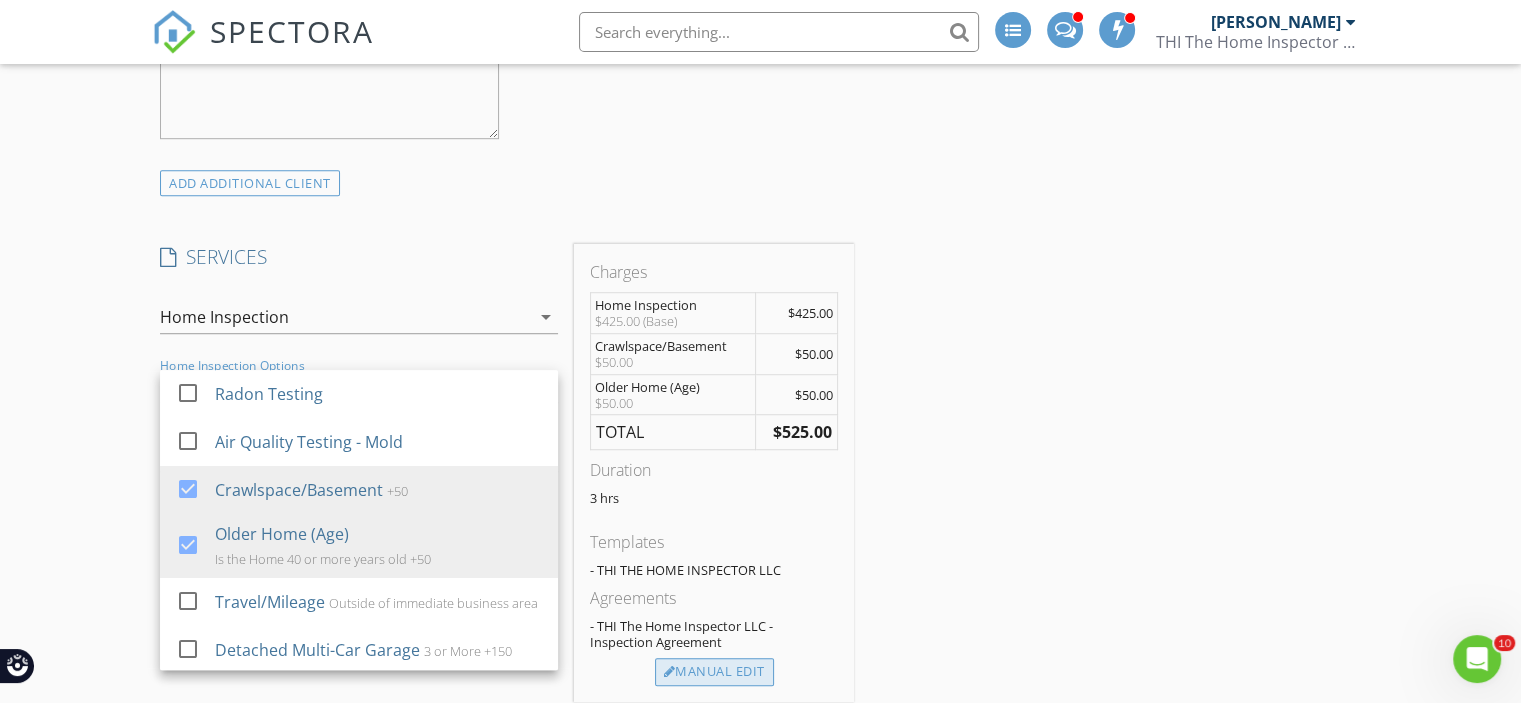 click on "Manual Edit" at bounding box center (714, 672) 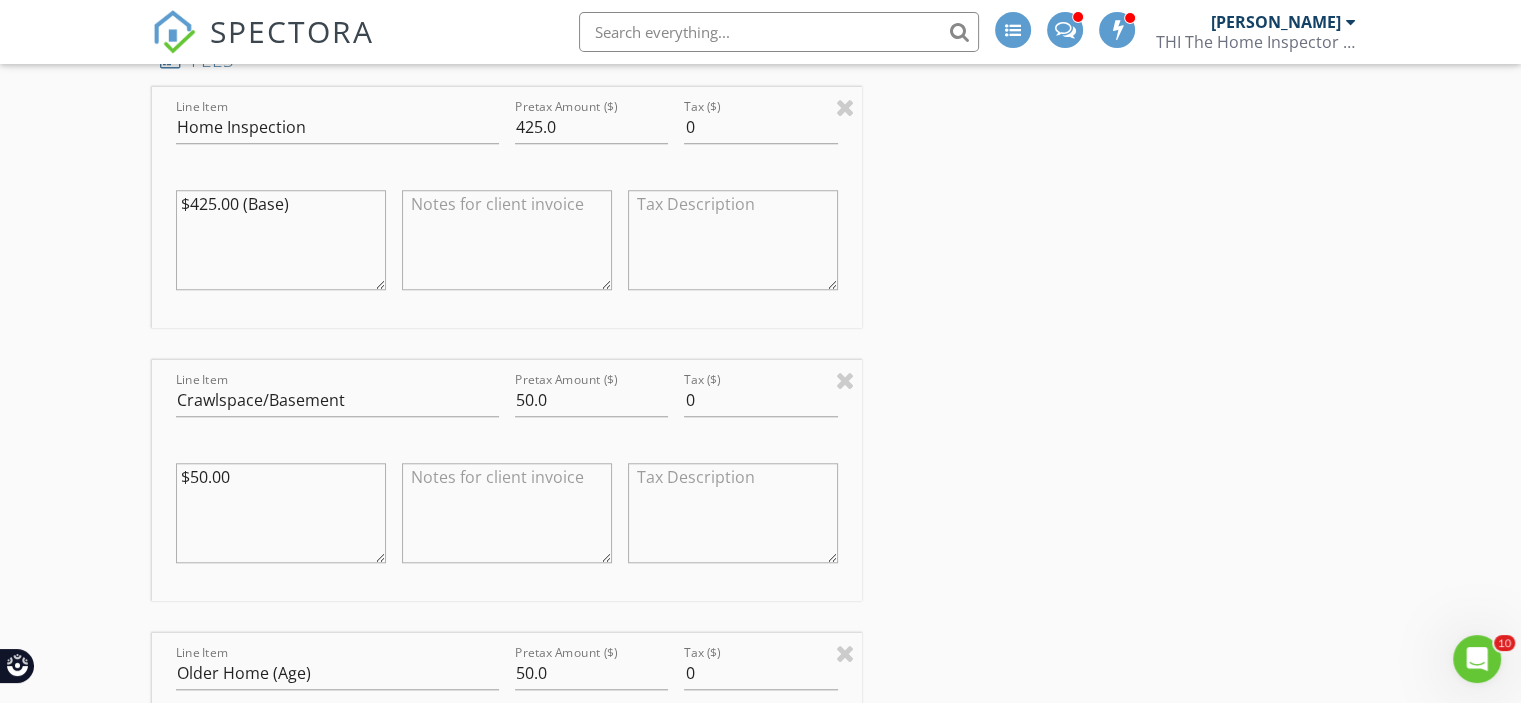 scroll, scrollTop: 1600, scrollLeft: 0, axis: vertical 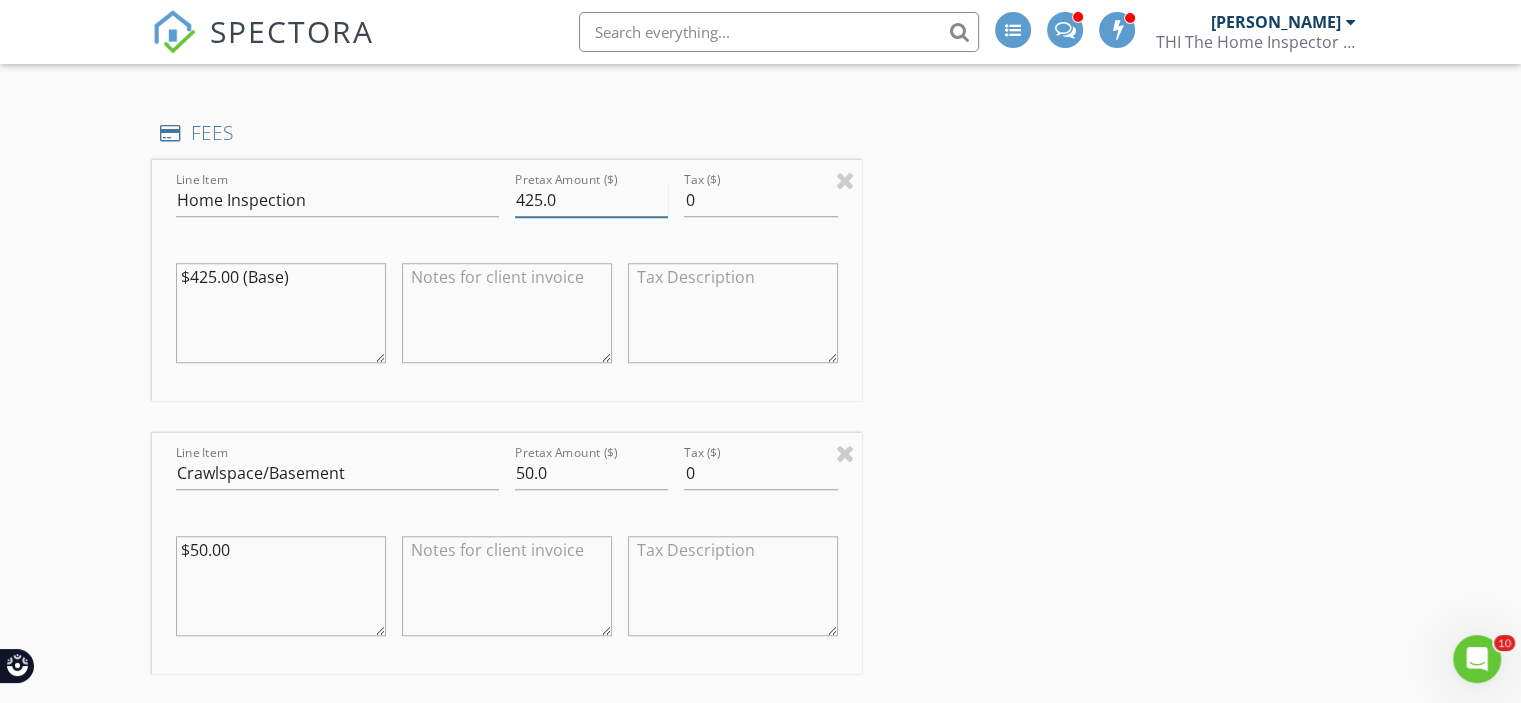 click on "425.0" at bounding box center (591, 200) 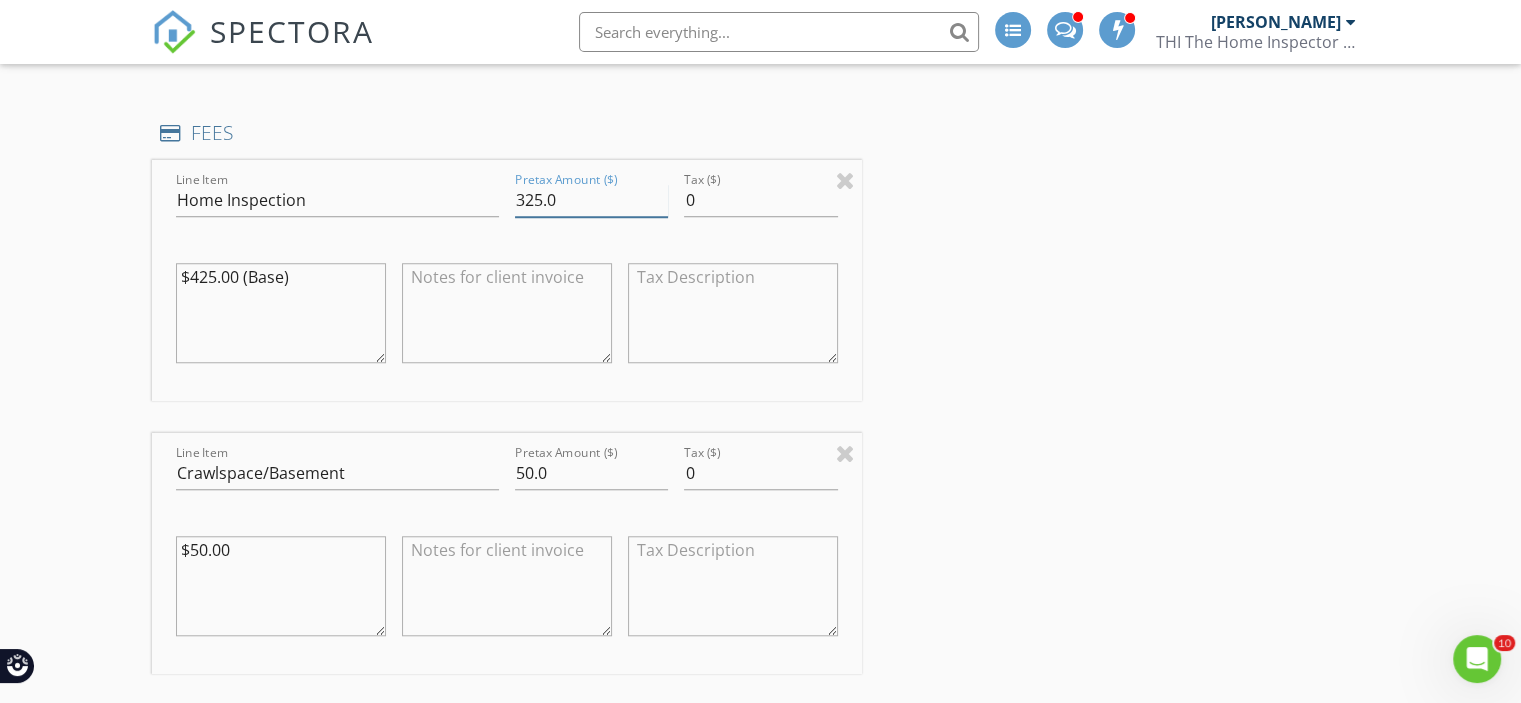 type on "325.0" 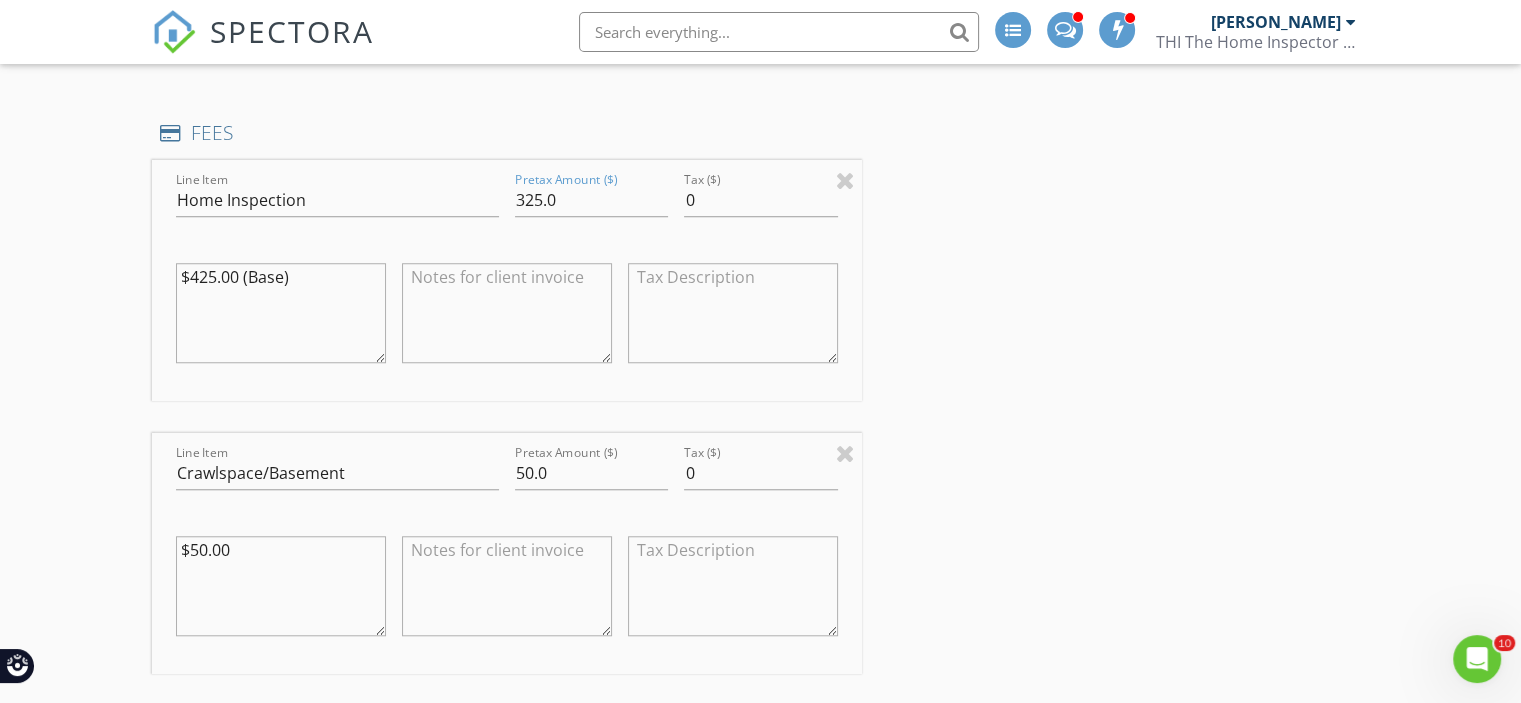 click on "$425.00 (Base)" at bounding box center [281, 313] 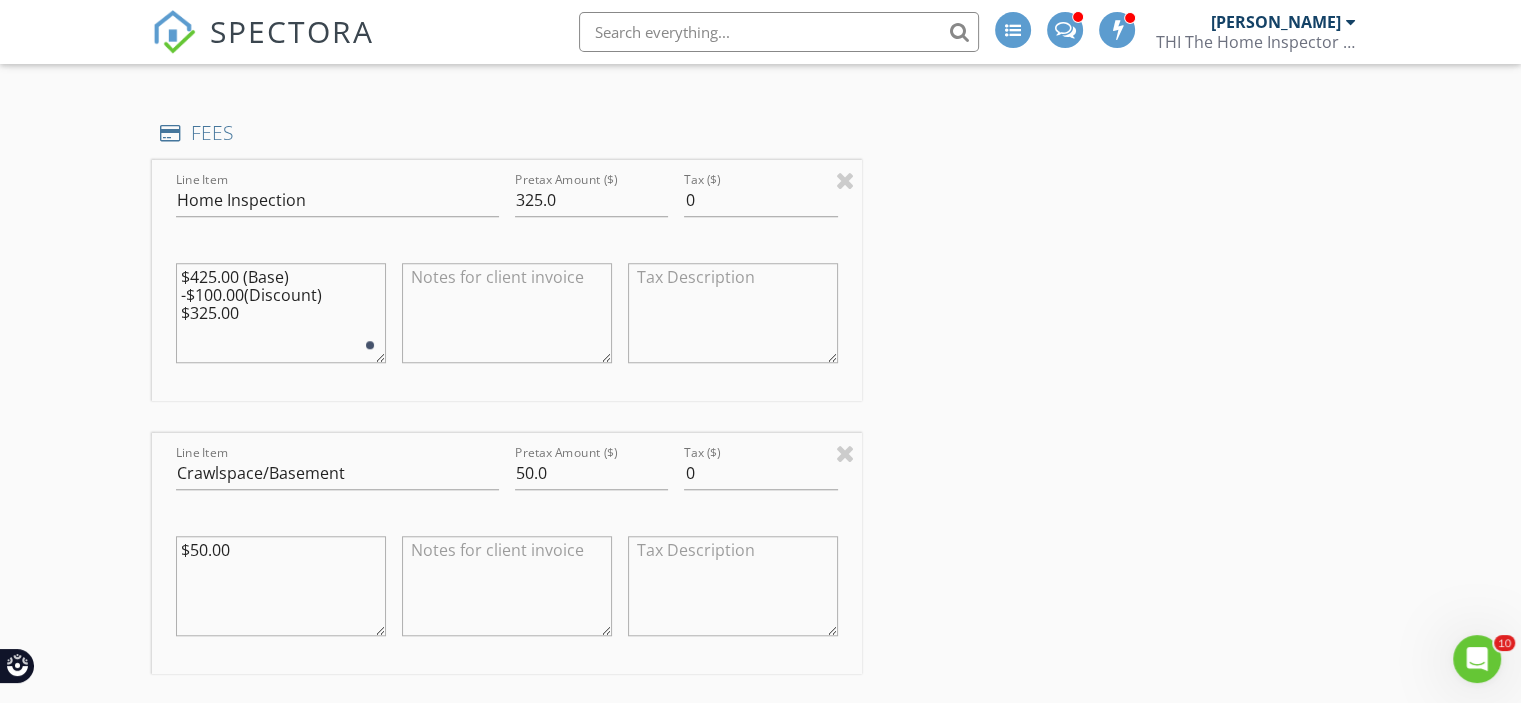 type on "$425.00 (Base)
-$100.00(Discount)
$325.00" 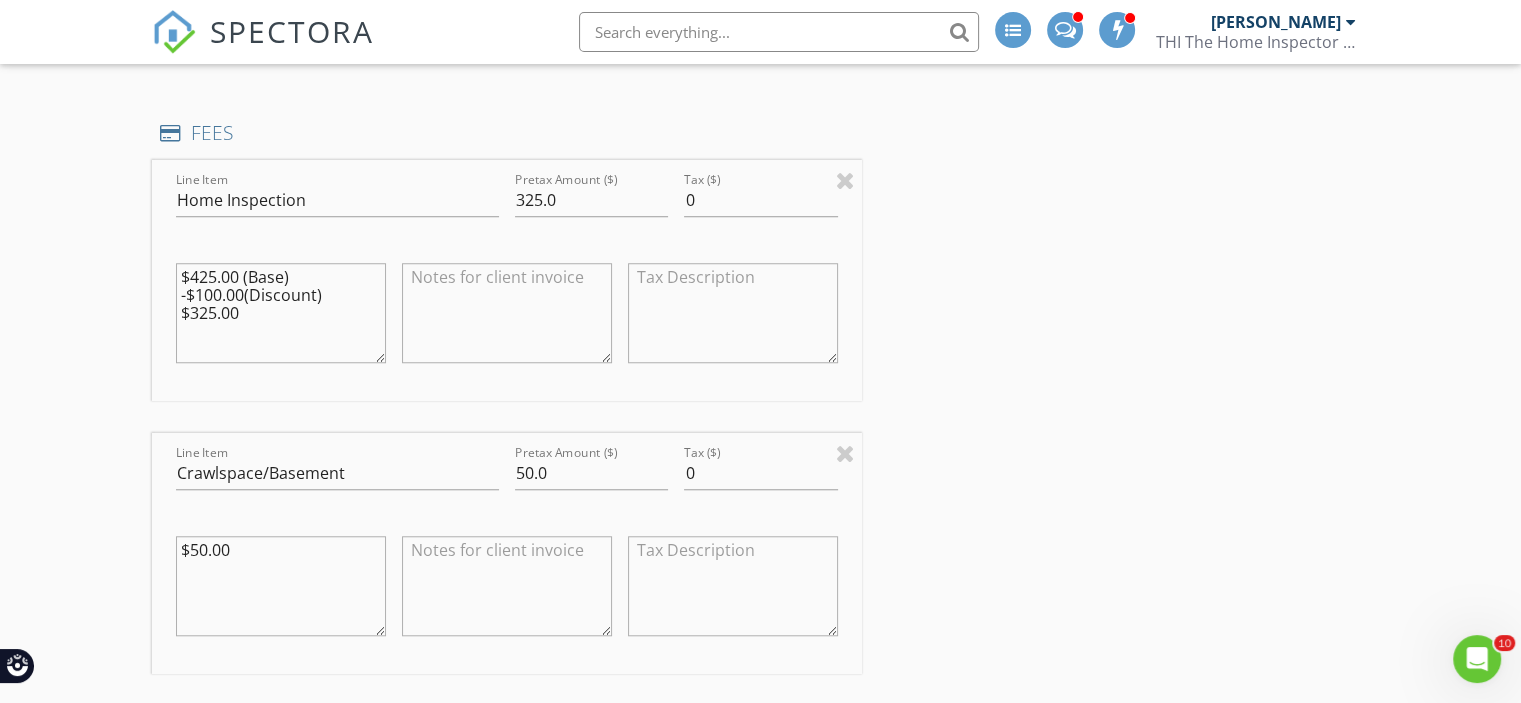 click on "INSPECTOR(S)
check_box   Mel Edwards   PRIMARY   Mel Edwards arrow_drop_down   check_box_outline_blank Mel Edwards specifically requested
Date/Time
07/11/2025 12:00 PM
Location
Address Form       Can't find your address?   Click here.
client
check_box Enable Client CC email for this inspection   Client Search     check_box_outline_blank Client is a Company/Organization     First Name Tyler   Last Name Plemons   Email tylerplemons@gmail.com   CC Email   Phone 423-509-5597   Address   City   State   Zip     Tags         Notes   Private Notes
ADD ADDITIONAL client
SERVICES
check_box   Home Inspection   check_box_outline_blank   Mold Surface Sample   check_box_outline_blank   Pre-Dry Wall Inspection   check_box_outline_blank   Mold Surface Sampling   2 Samples" at bounding box center (760, 818) 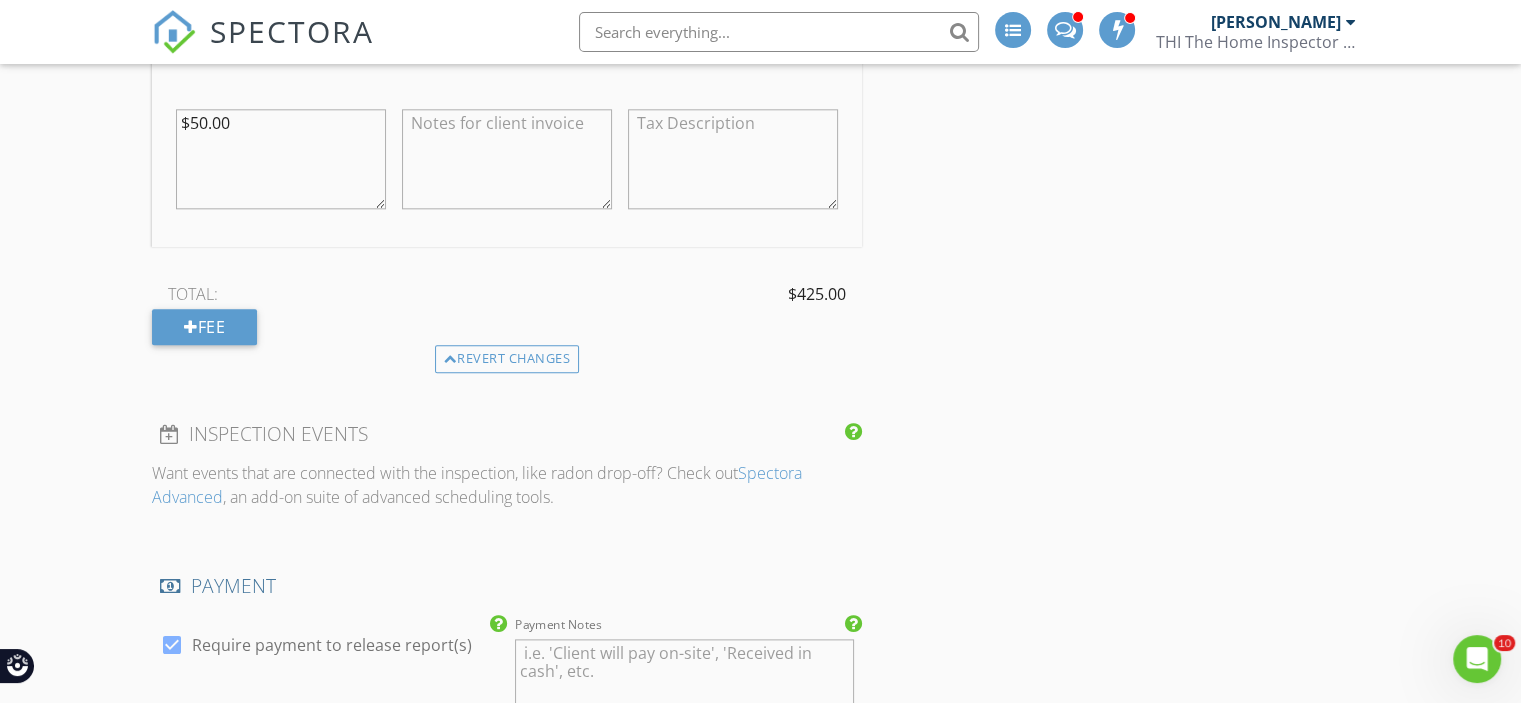 scroll, scrollTop: 2700, scrollLeft: 0, axis: vertical 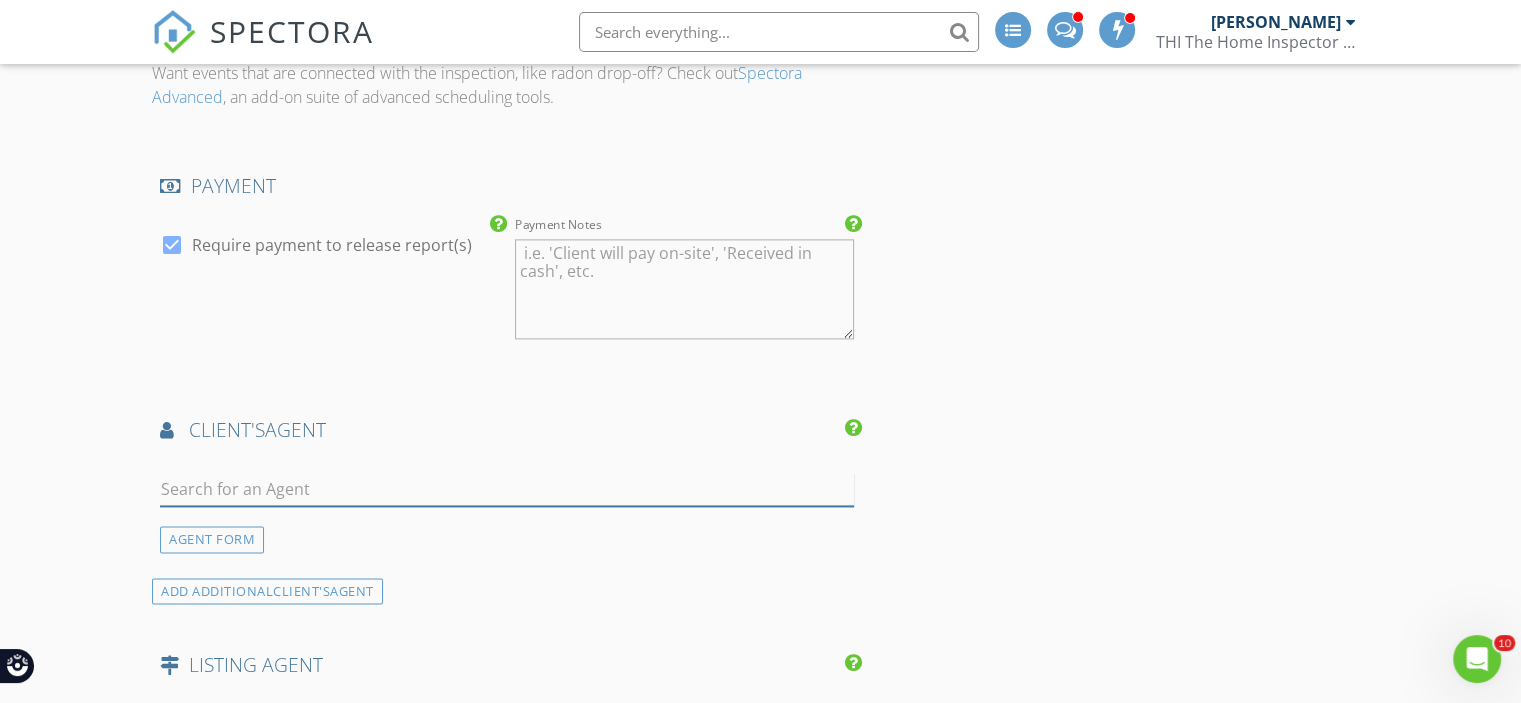 click at bounding box center [507, 489] 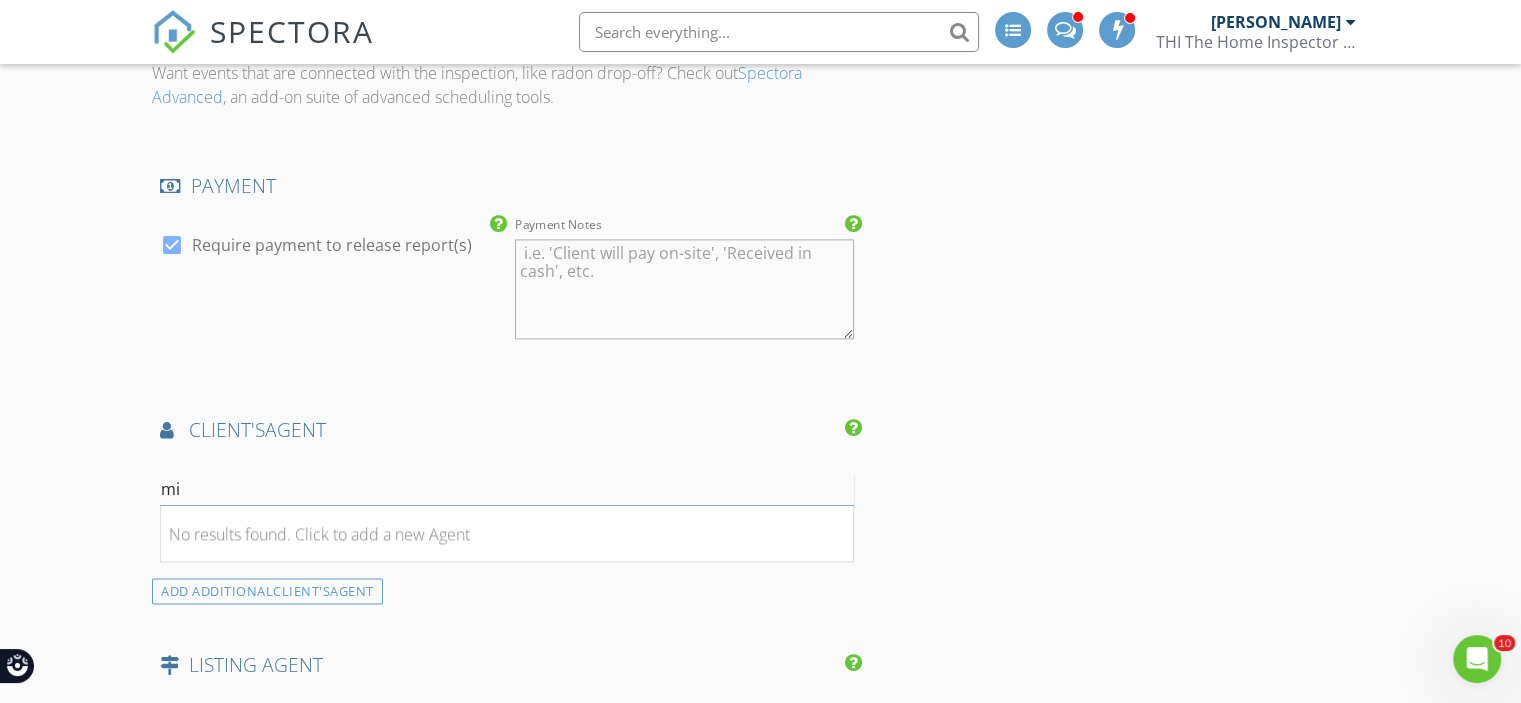 type on "m" 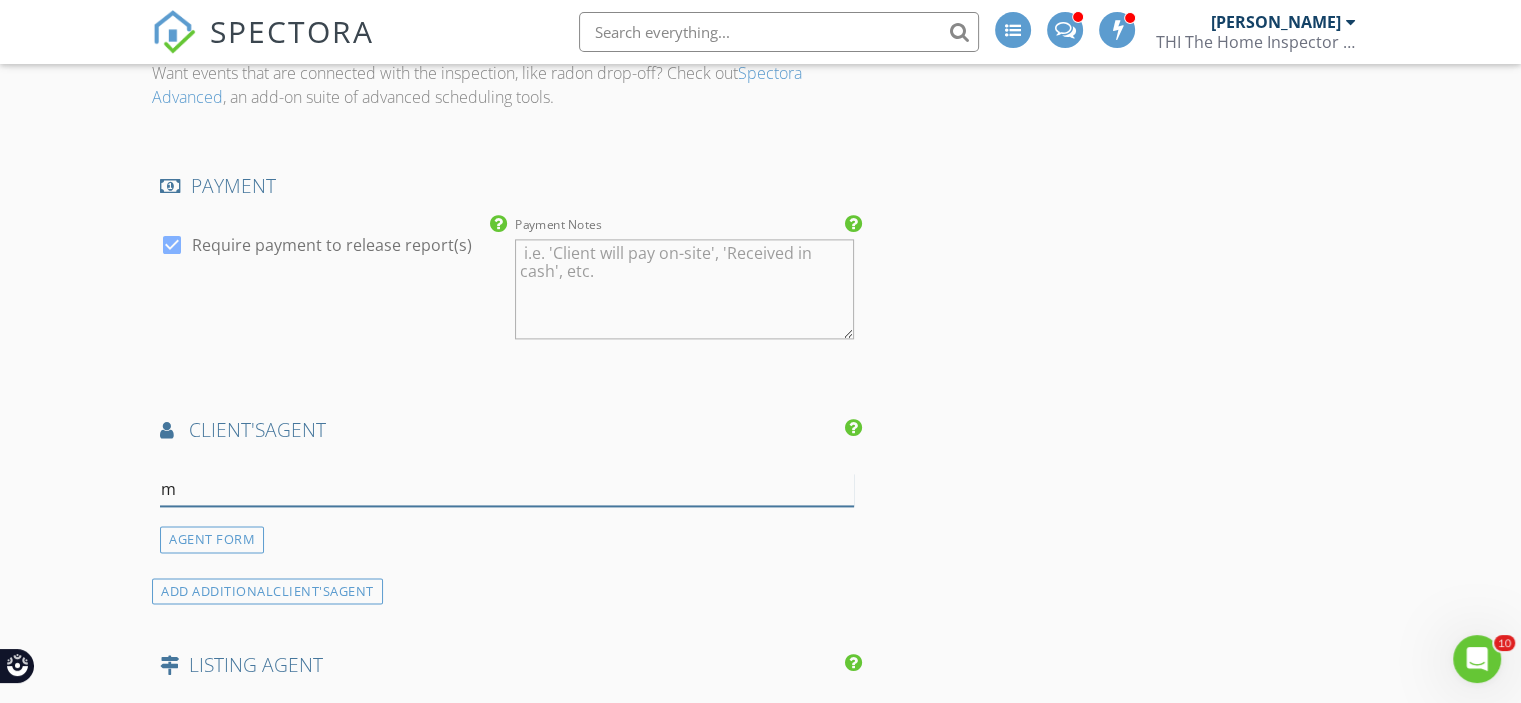 type 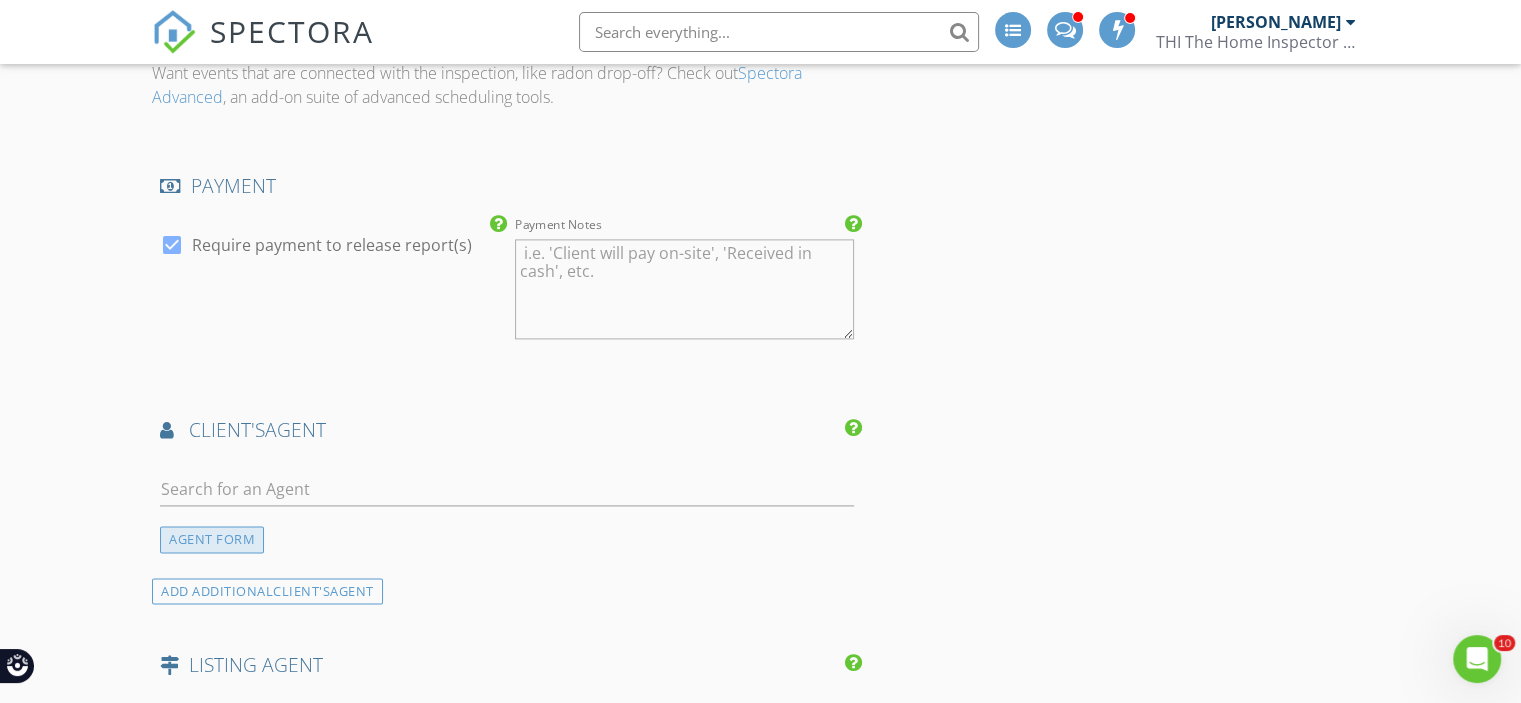 click on "AGENT FORM" at bounding box center (212, 539) 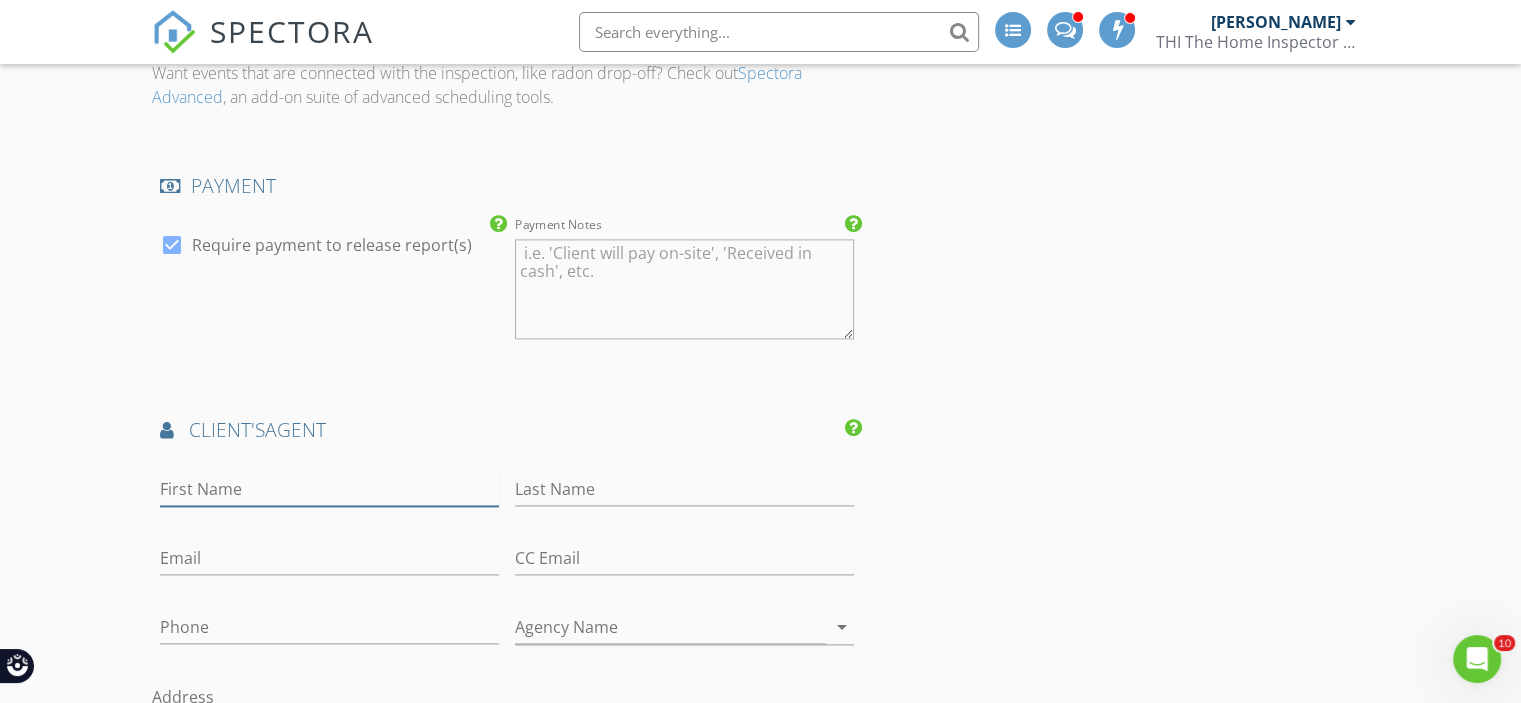 click on "First Name" at bounding box center (329, 489) 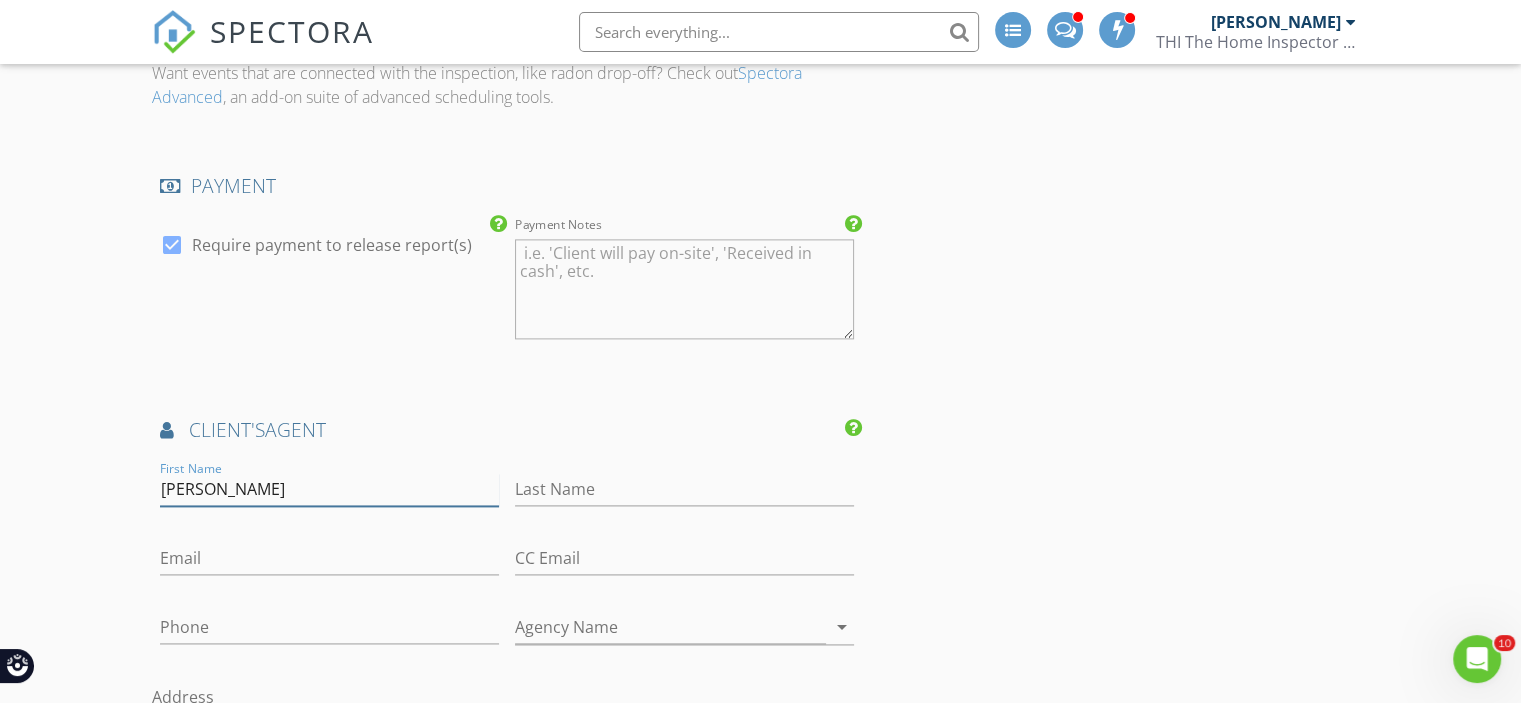 type on "Miguel" 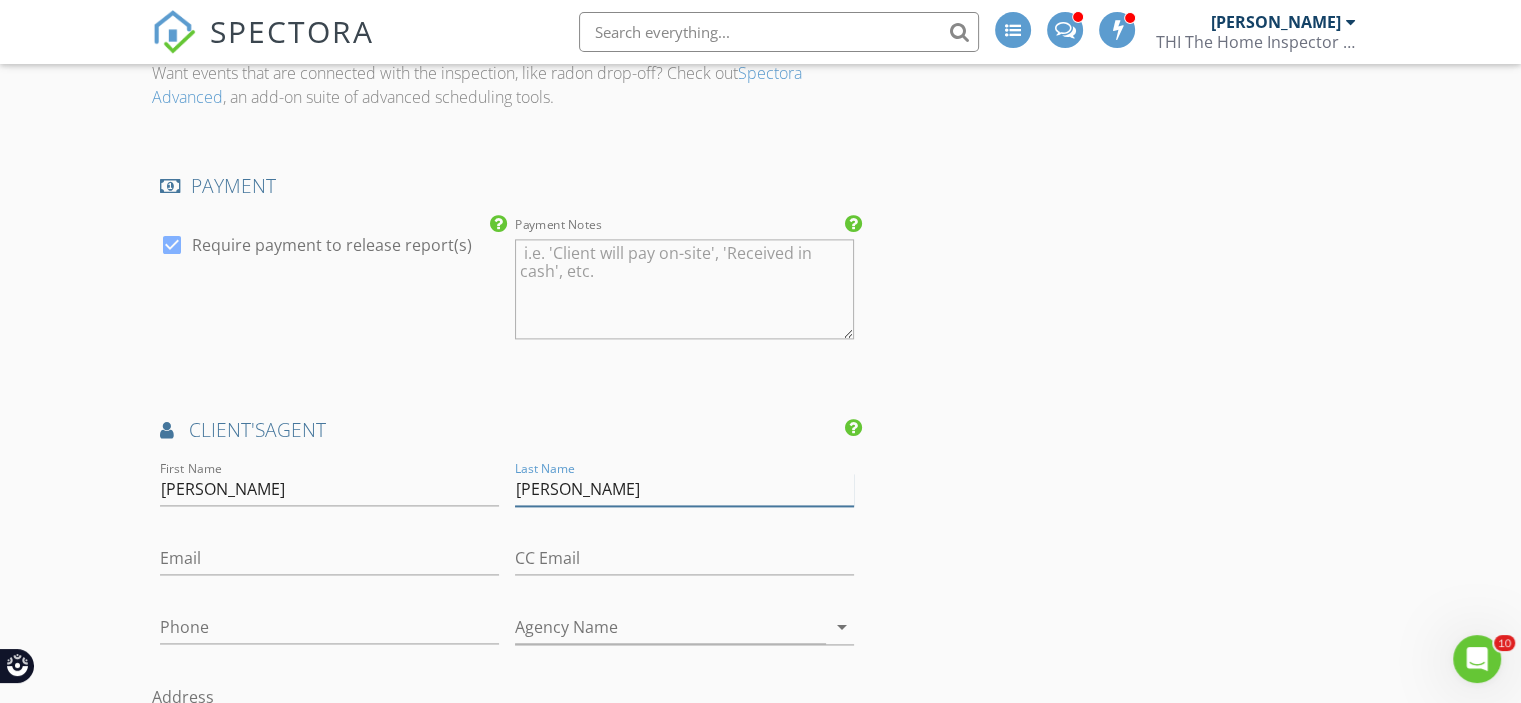 type on "Montoya" 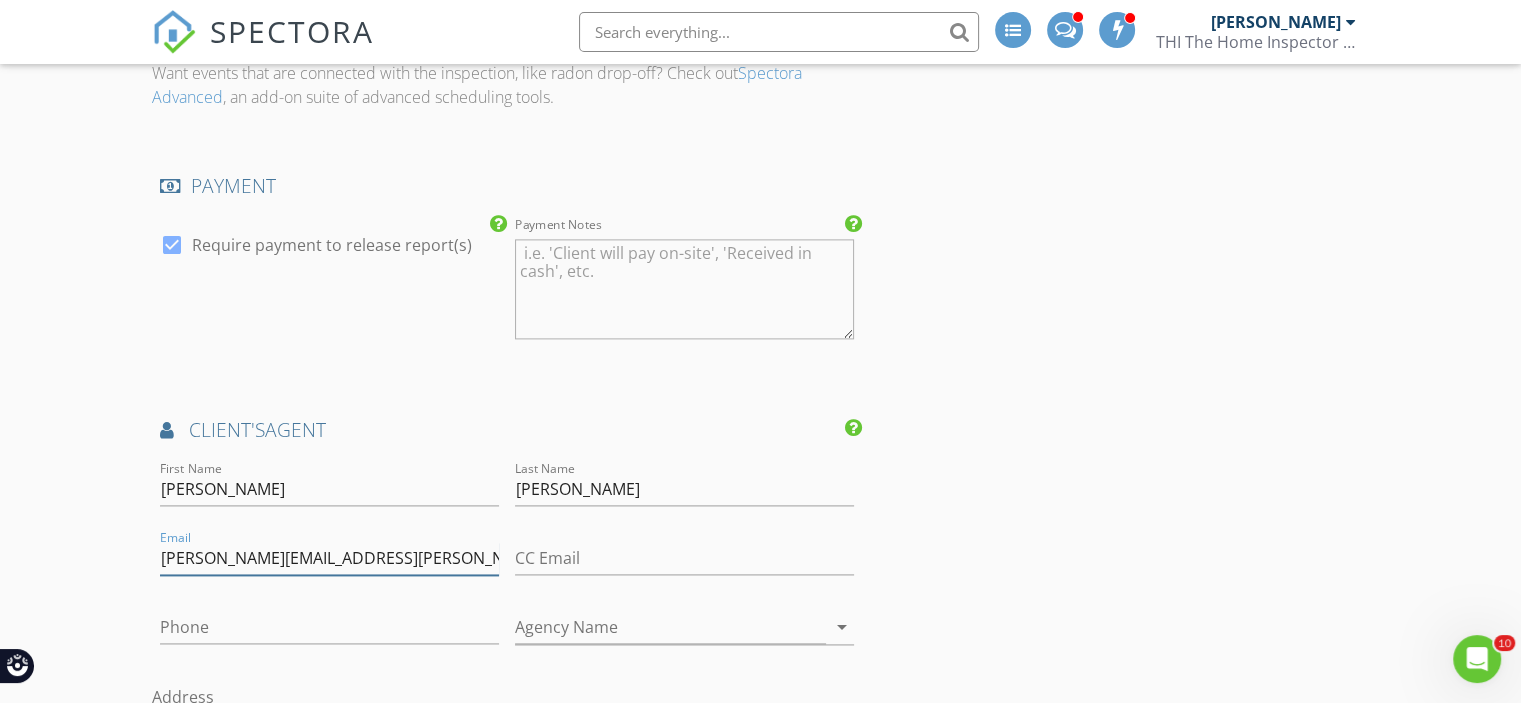 type on "[PERSON_NAME][EMAIL_ADDRESS][PERSON_NAME][DOMAIN_NAME]" 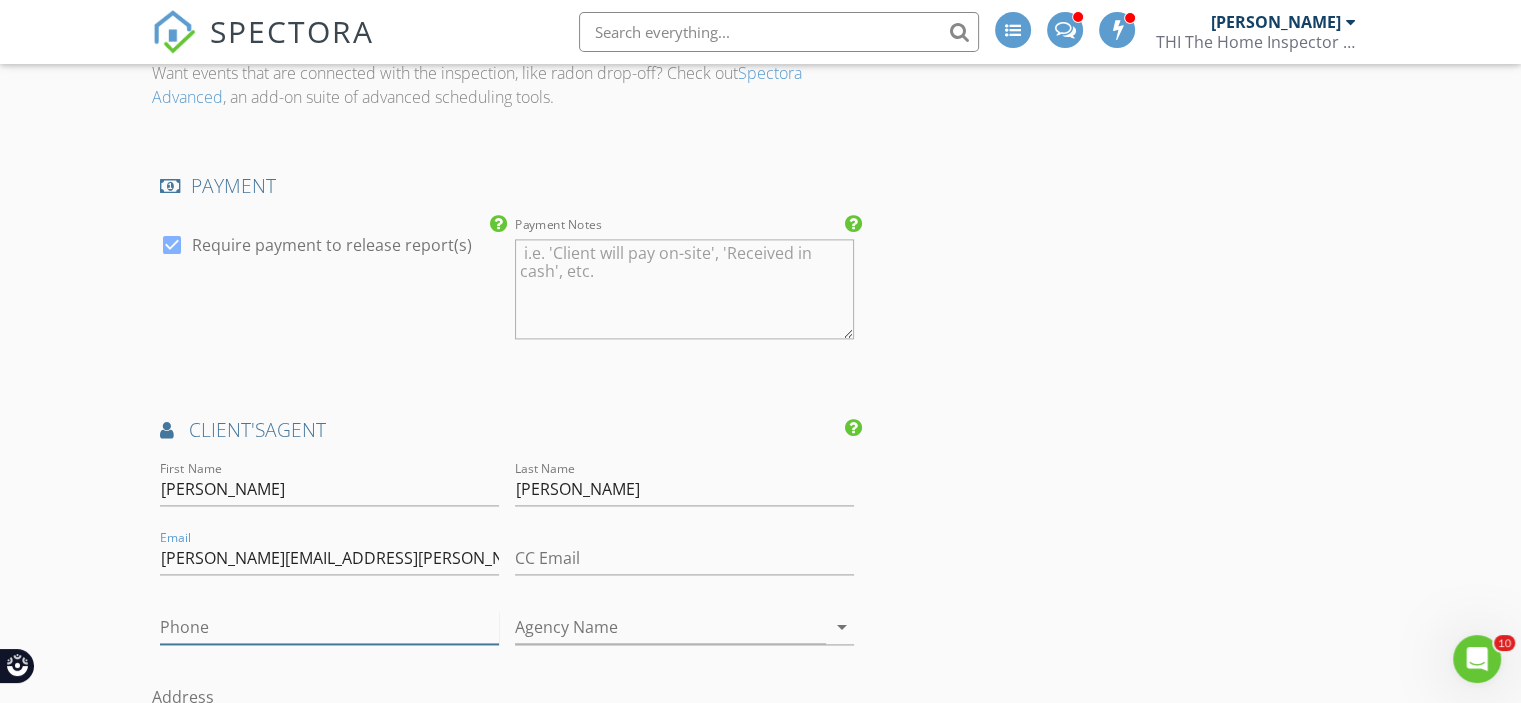 click on "Phone" at bounding box center [329, 627] 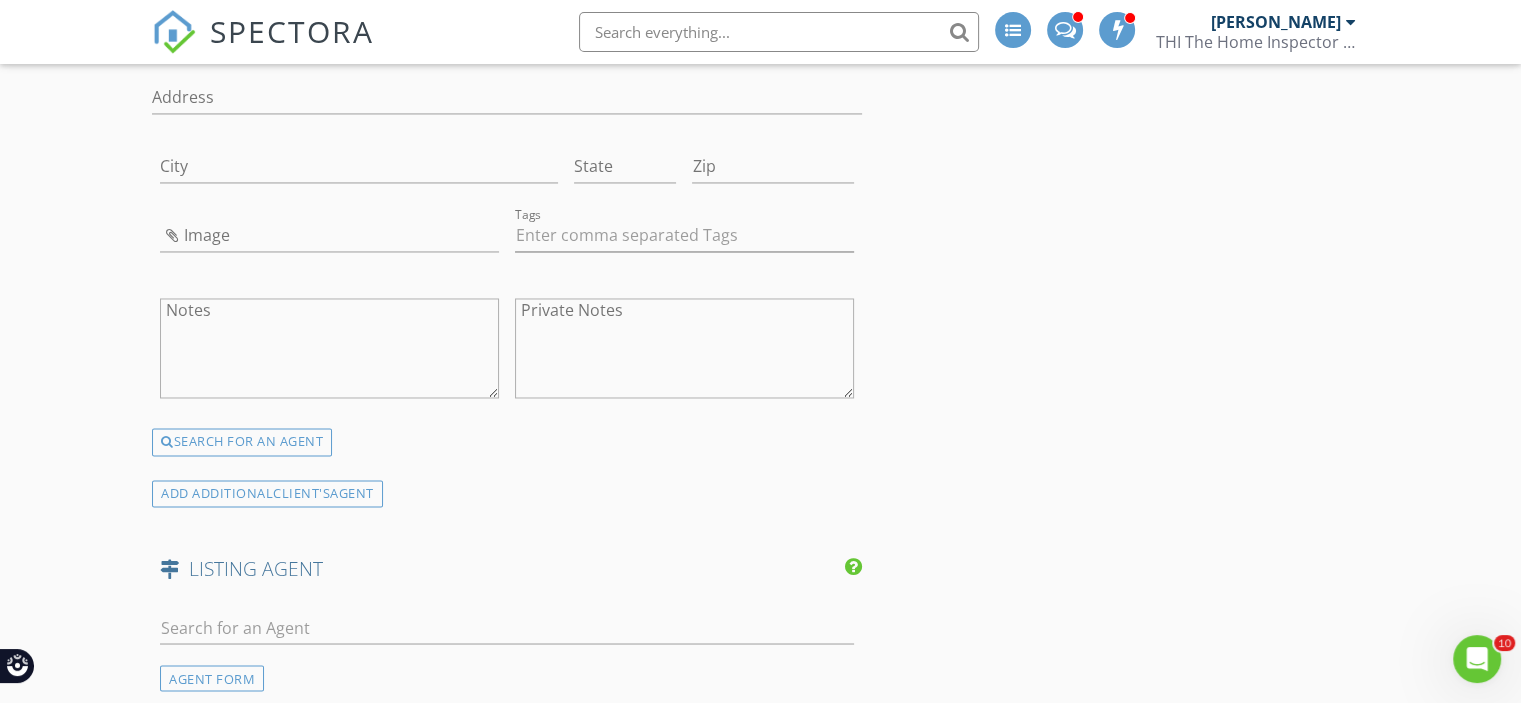 scroll, scrollTop: 3500, scrollLeft: 0, axis: vertical 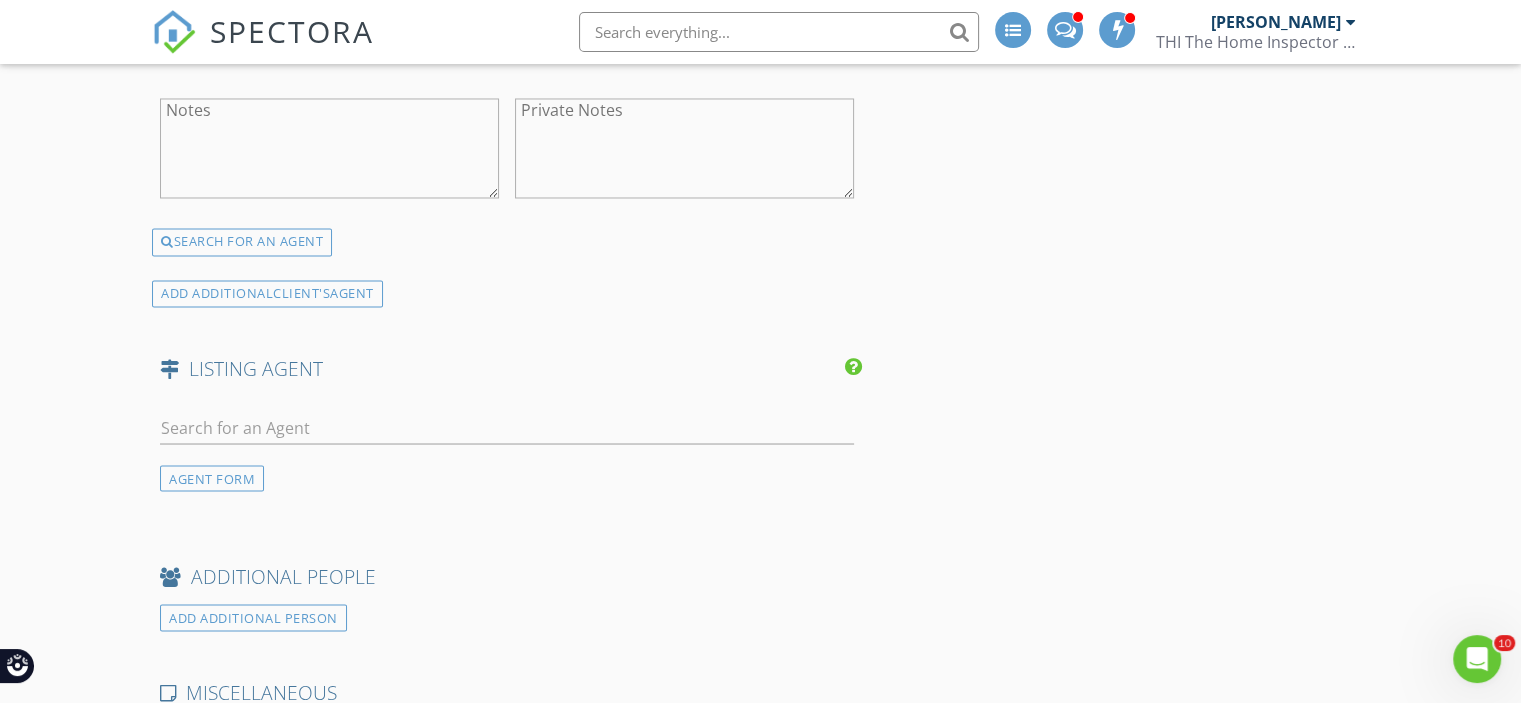 type on "[PHONE_NUMBER]" 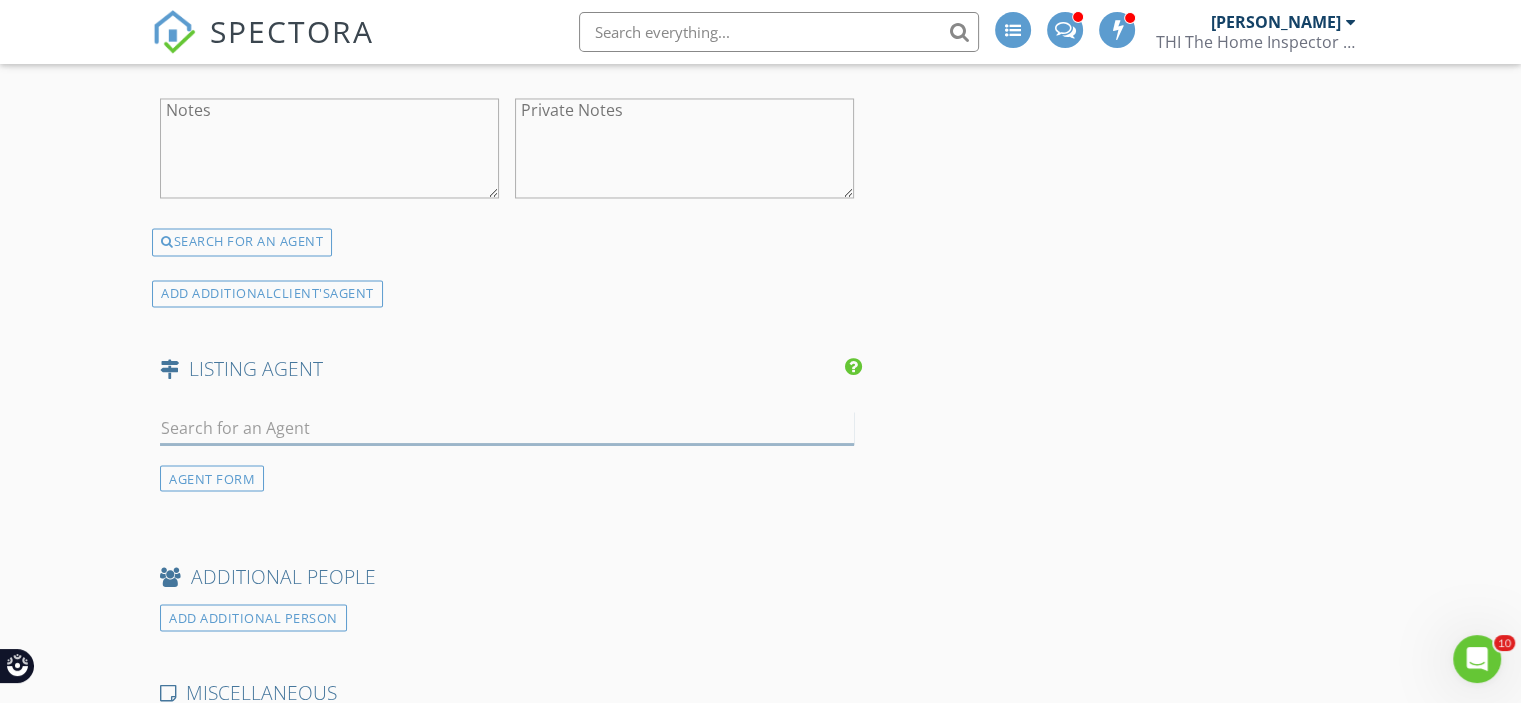 click at bounding box center [507, 427] 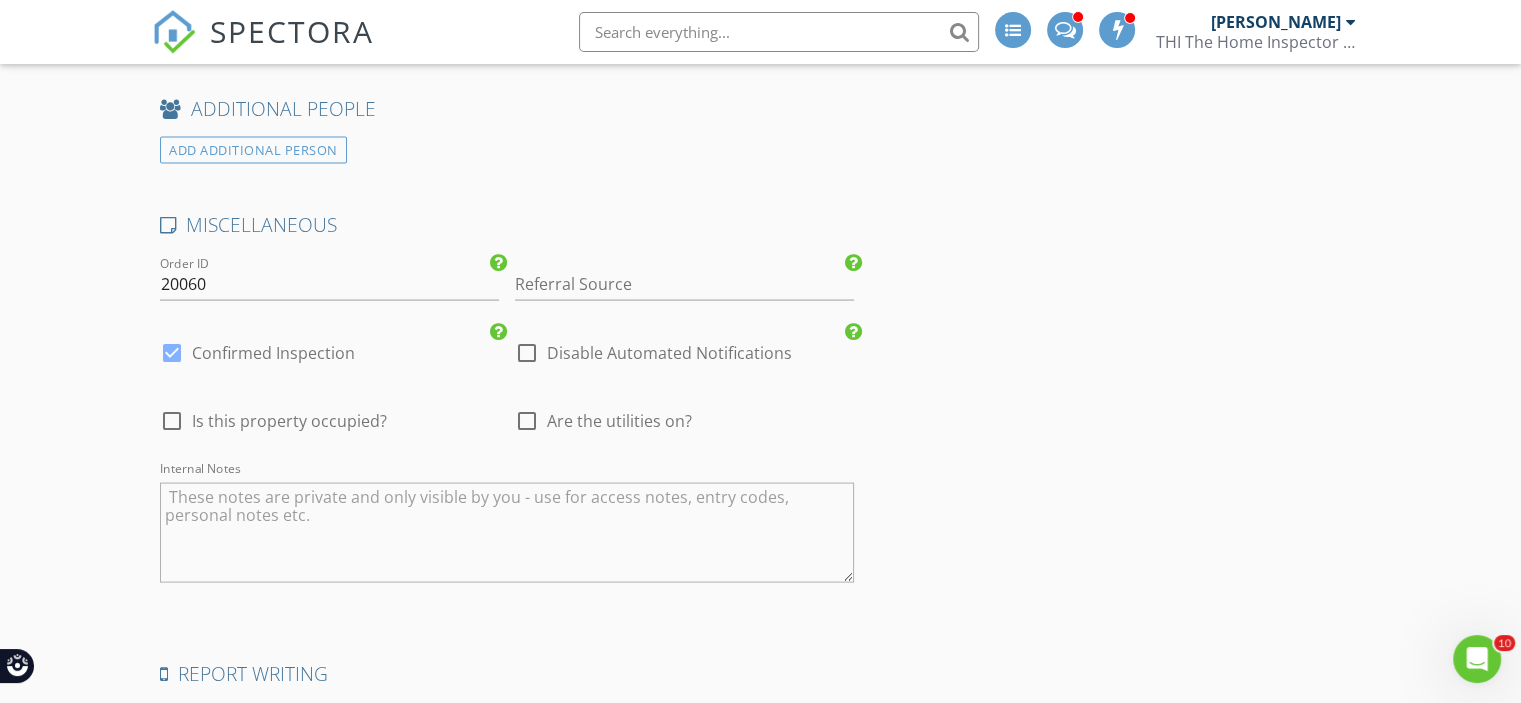 scroll, scrollTop: 4000, scrollLeft: 0, axis: vertical 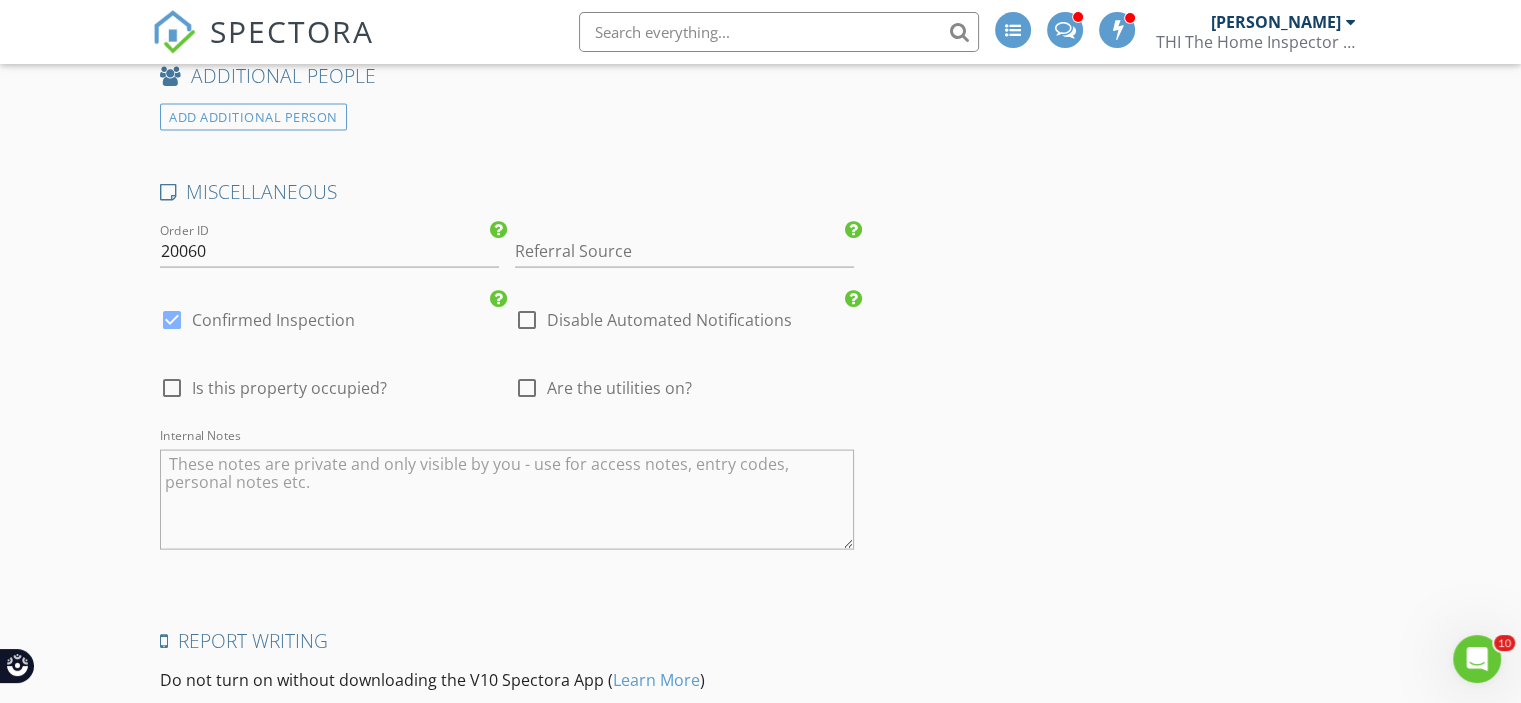click at bounding box center (507, 500) 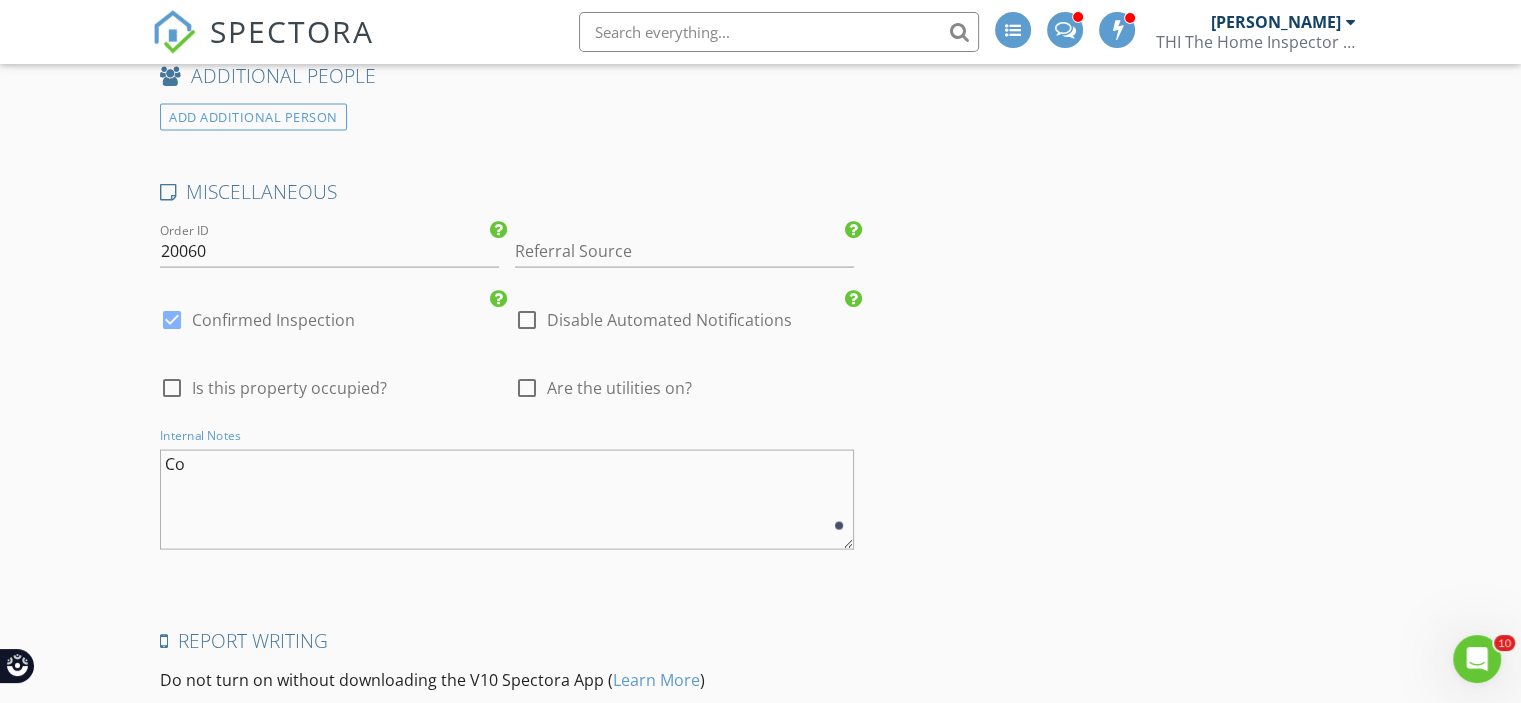 type on "C" 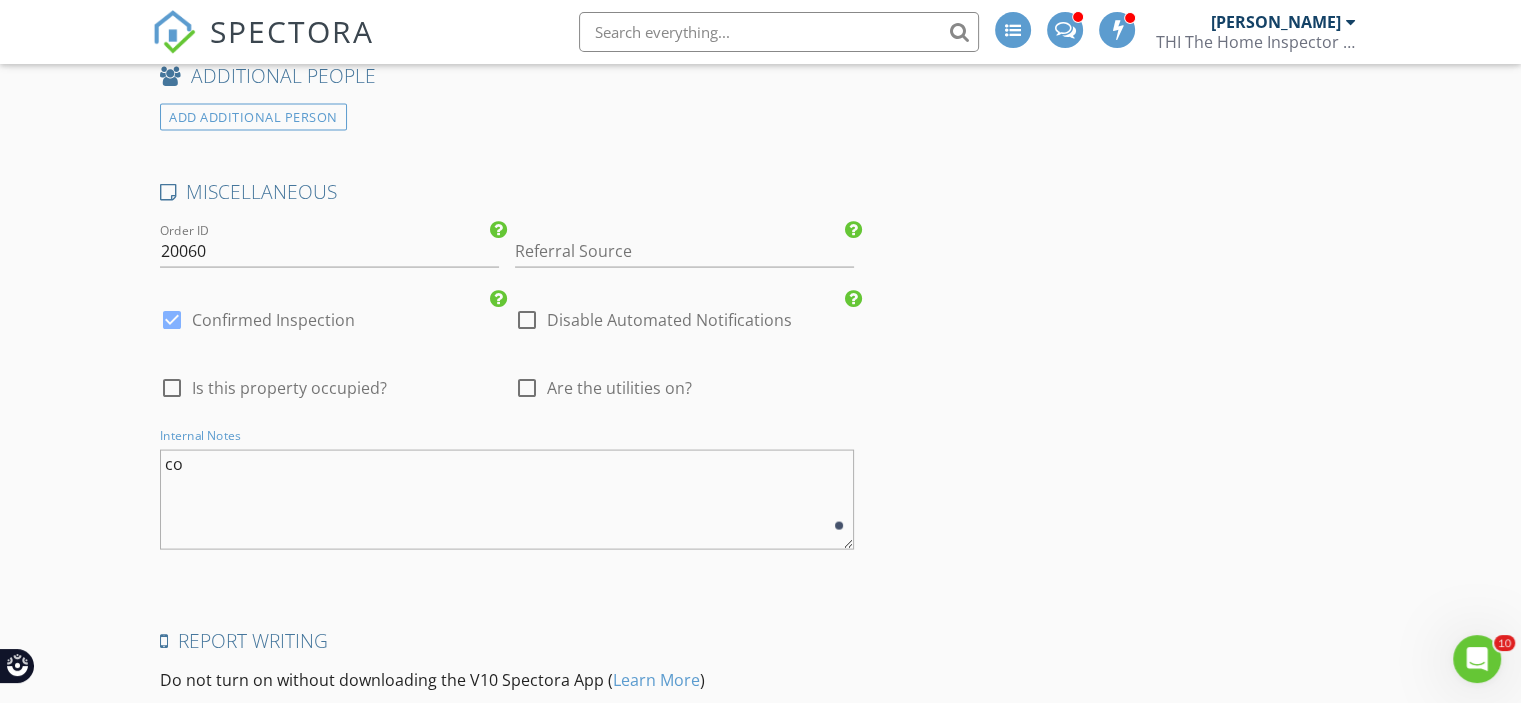 type on "c" 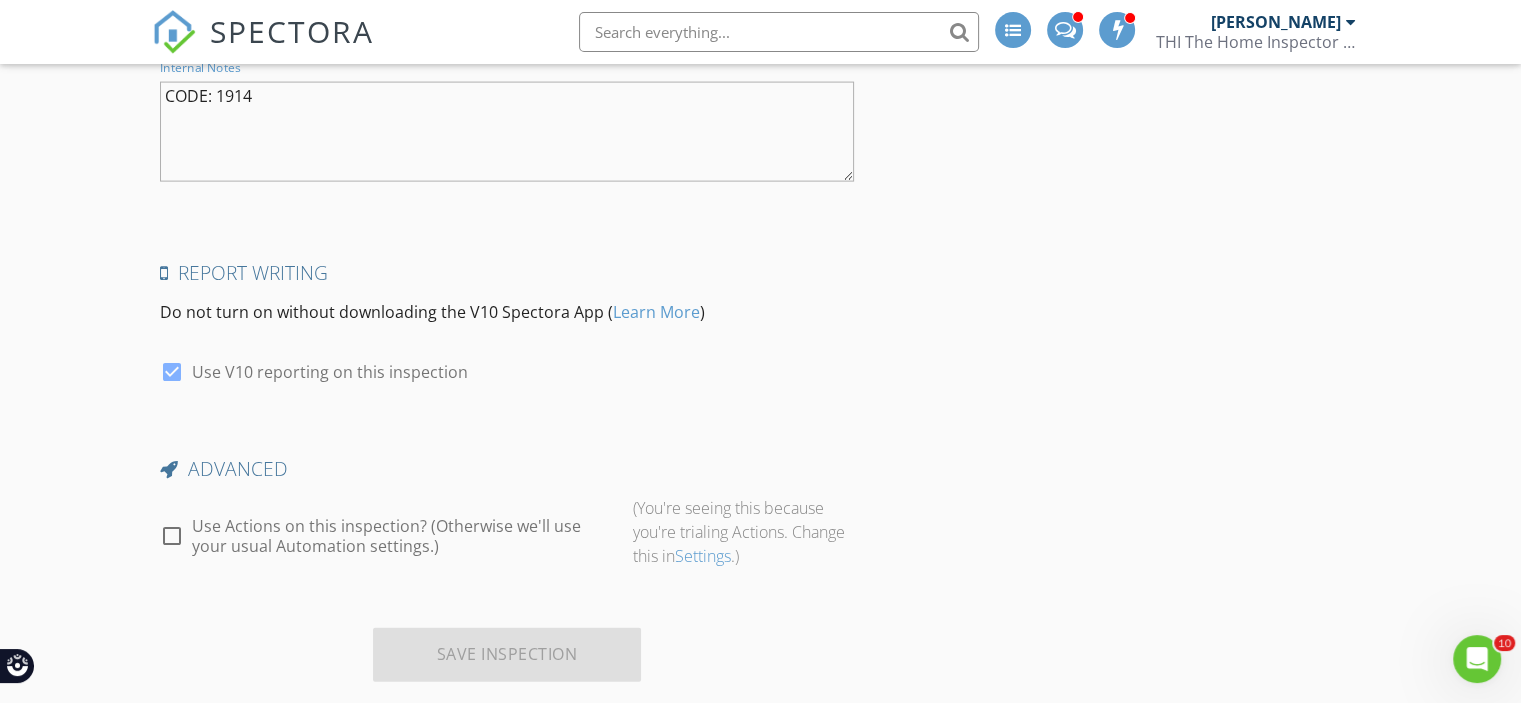 scroll, scrollTop: 4400, scrollLeft: 0, axis: vertical 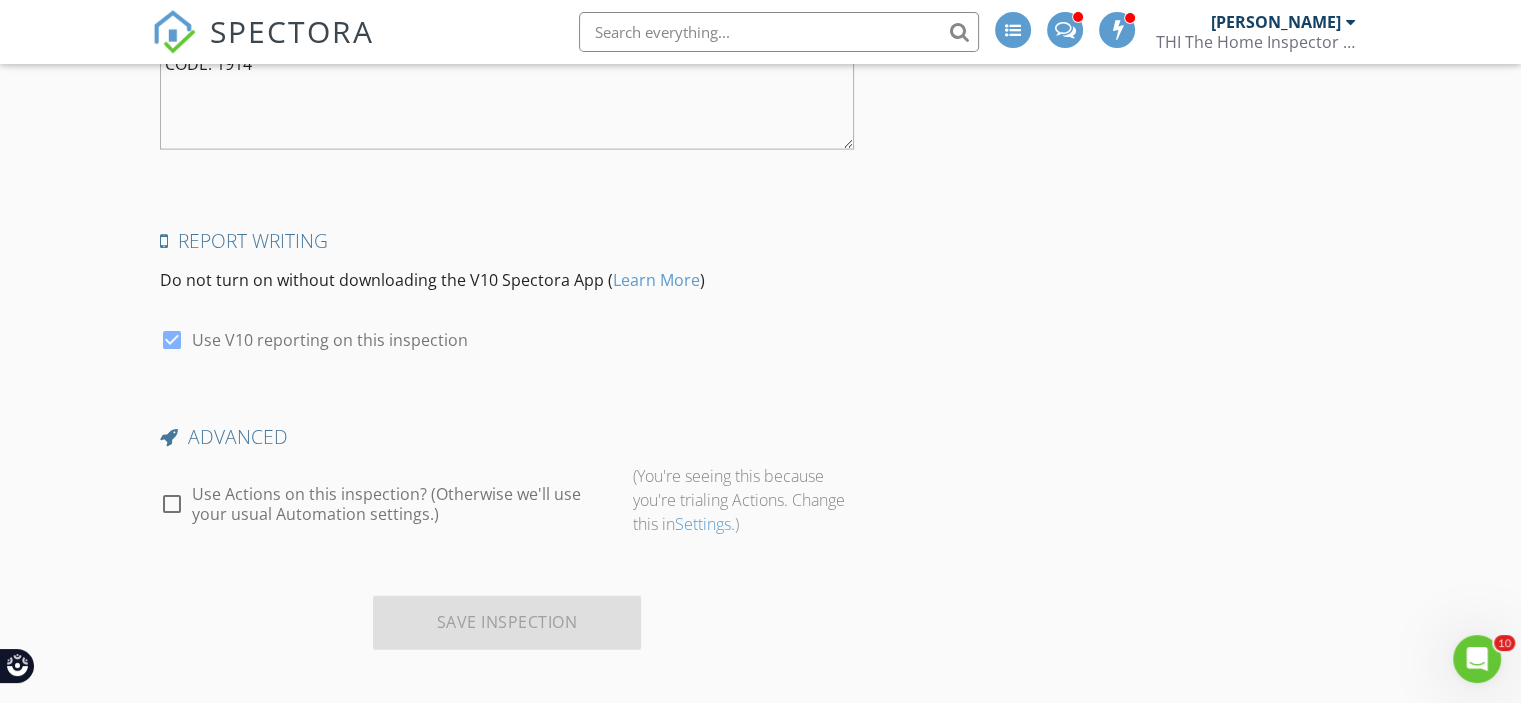 type on "CODE: 1914" 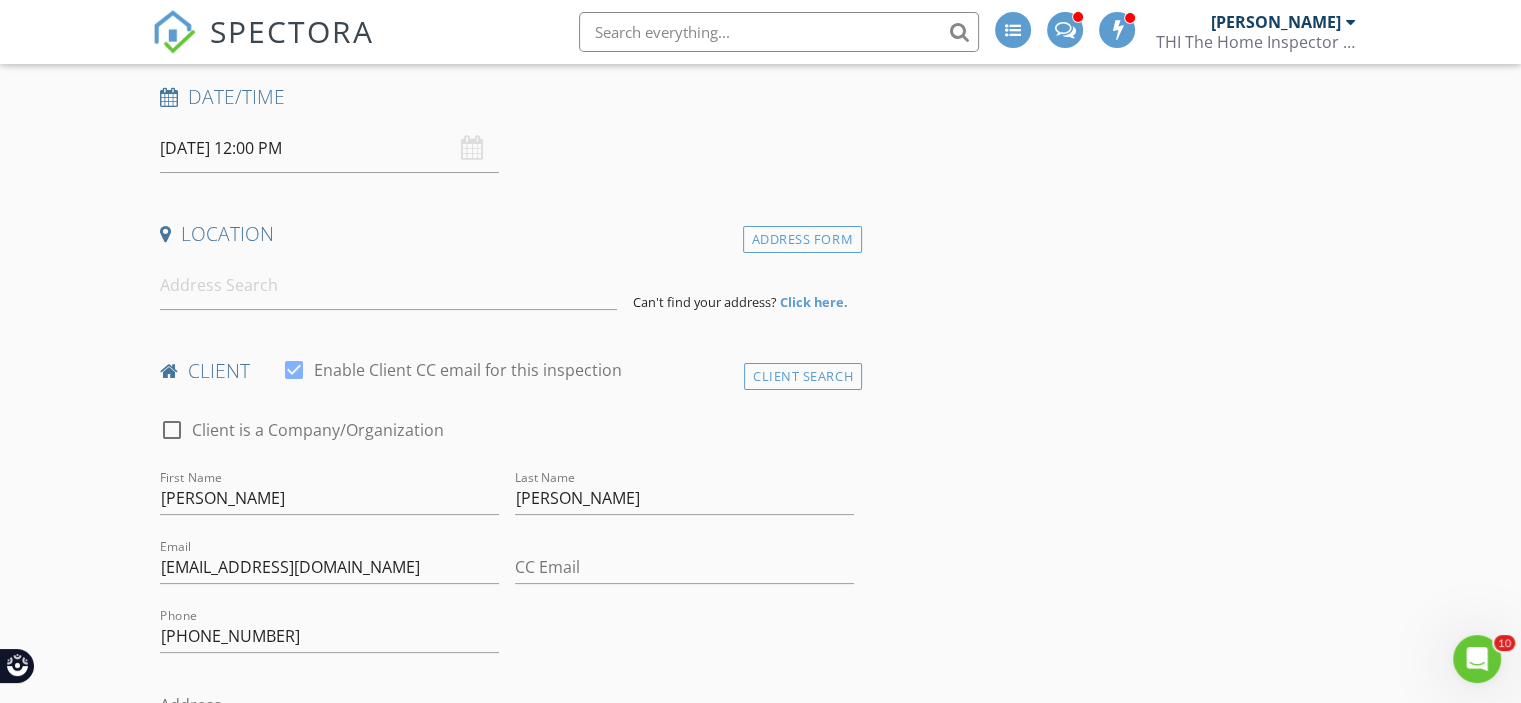 scroll, scrollTop: 0, scrollLeft: 0, axis: both 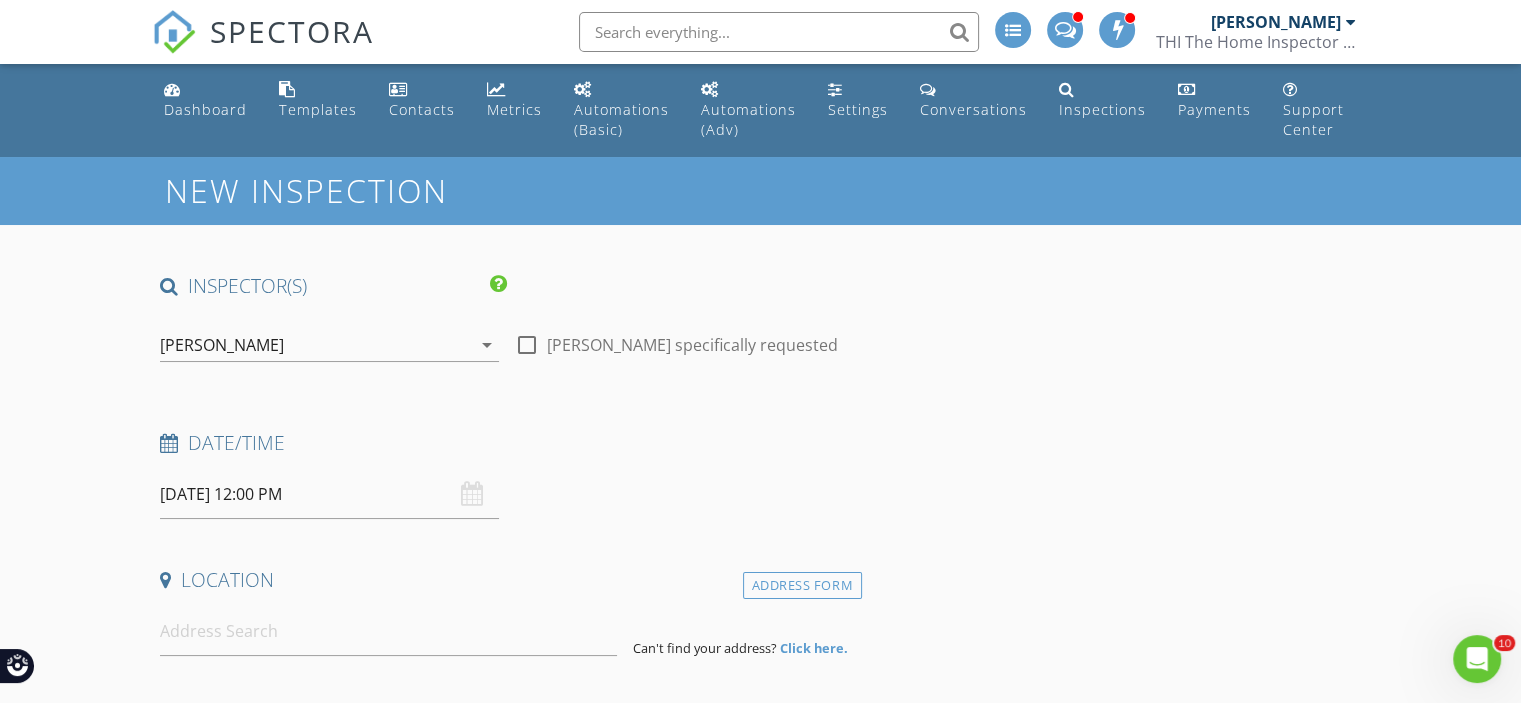 click on "07/11/2025 12:00 PM" at bounding box center [329, 494] 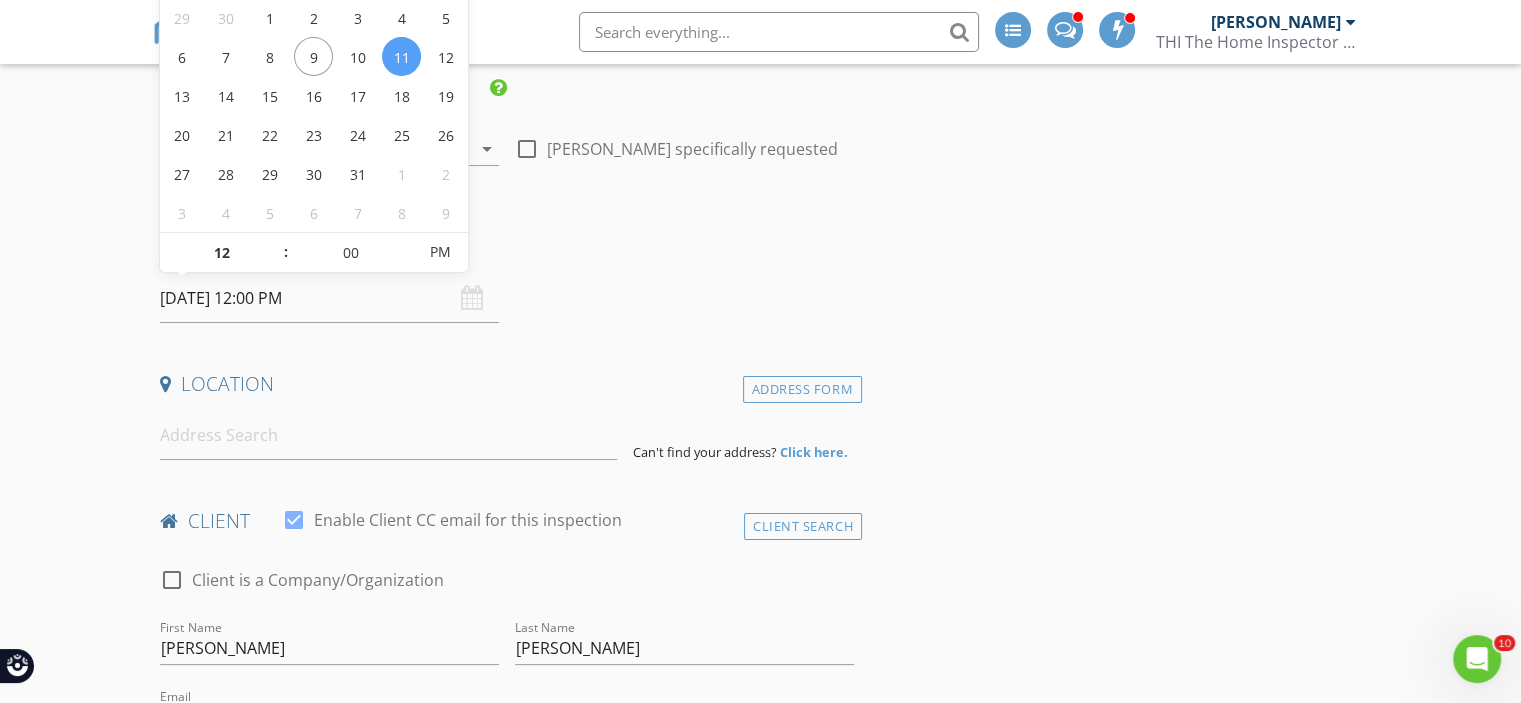 scroll, scrollTop: 200, scrollLeft: 0, axis: vertical 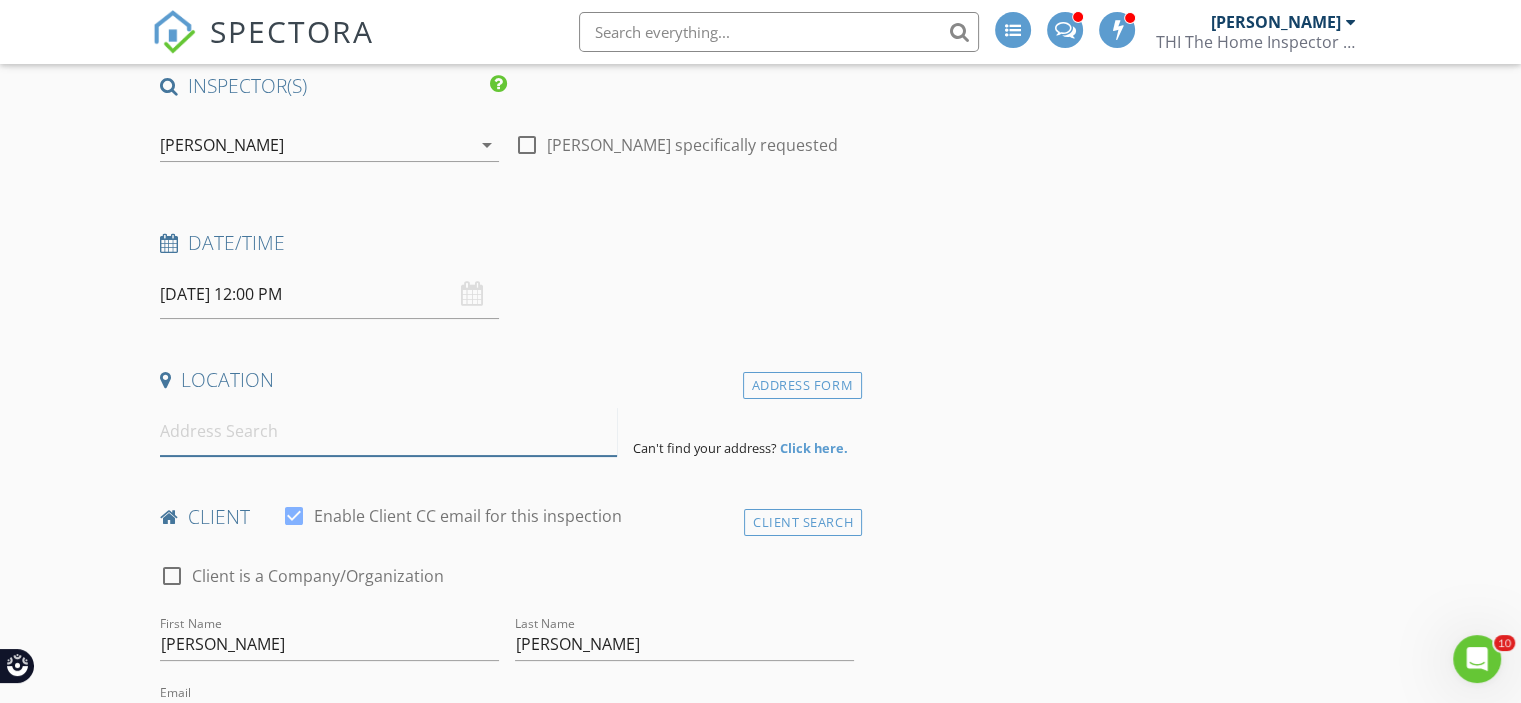 click at bounding box center (388, 431) 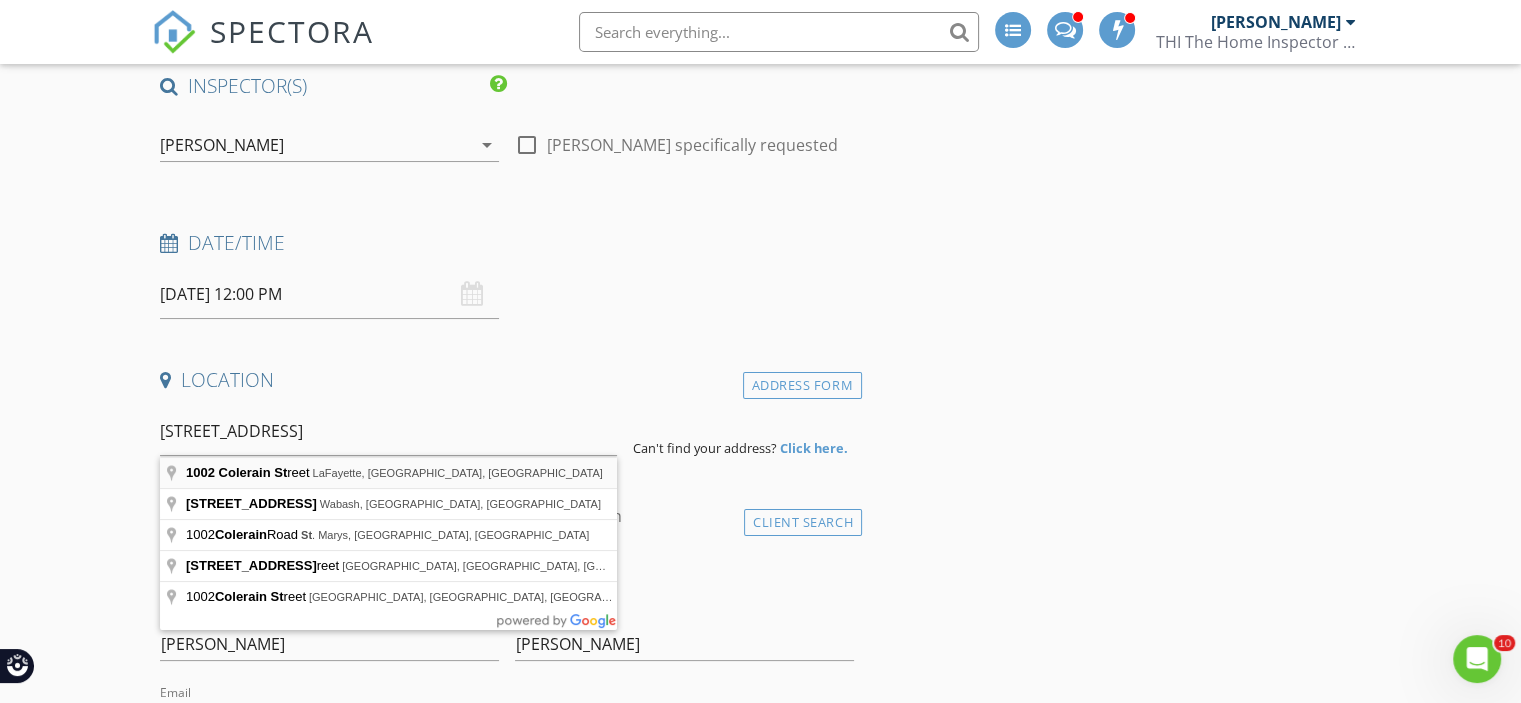 type on "1002 Colerain Street, LaFayette, GA, USA" 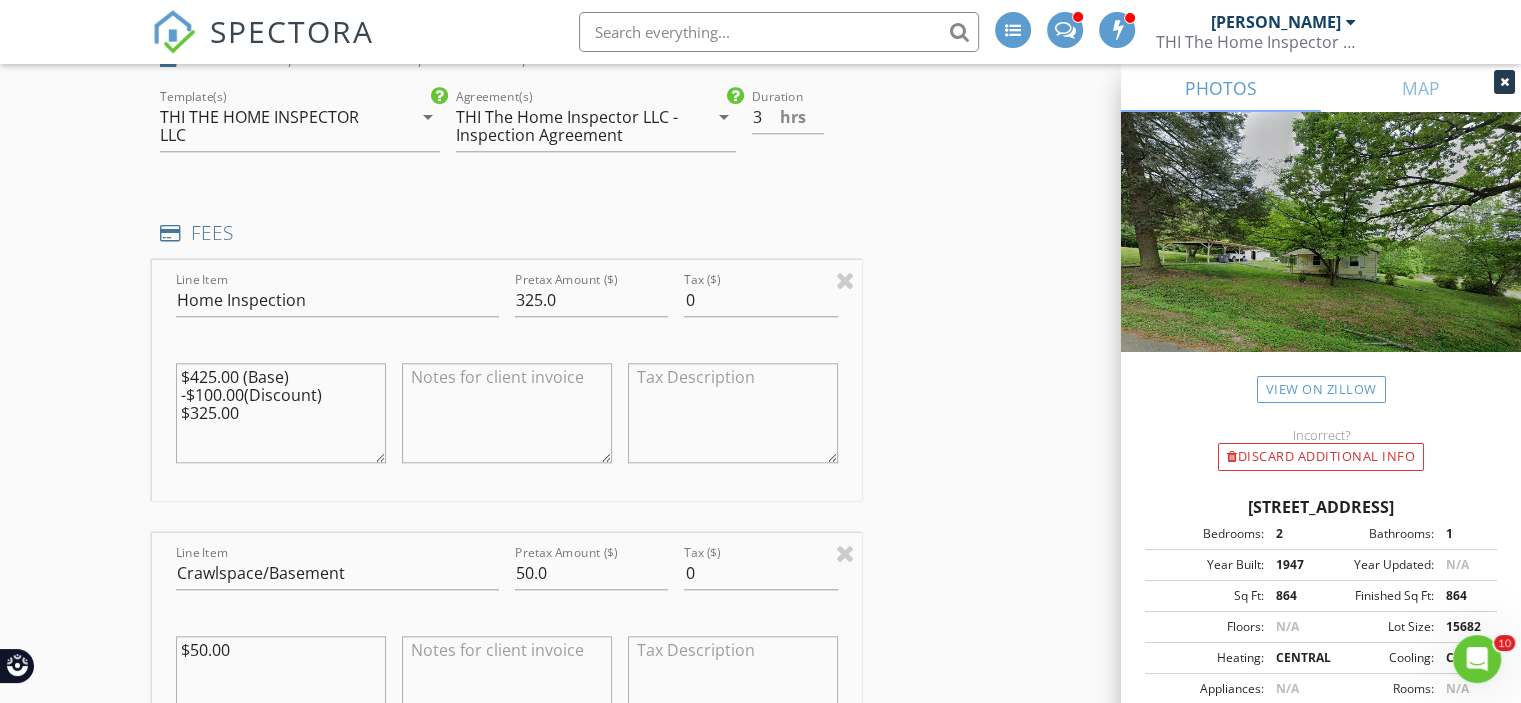 scroll, scrollTop: 2100, scrollLeft: 0, axis: vertical 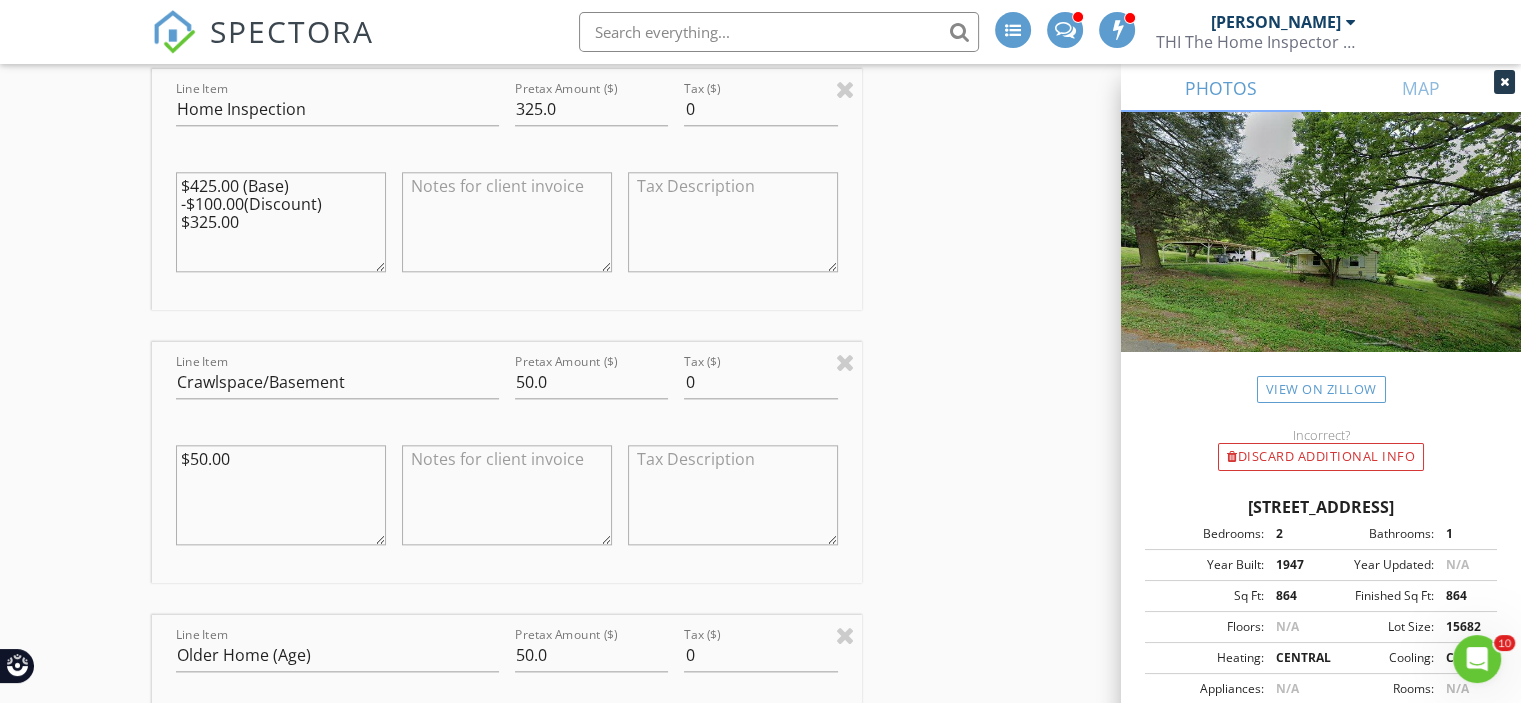 click on "$425.00 (Base)
-$100.00(Discount)
$325.00" at bounding box center (281, 222) 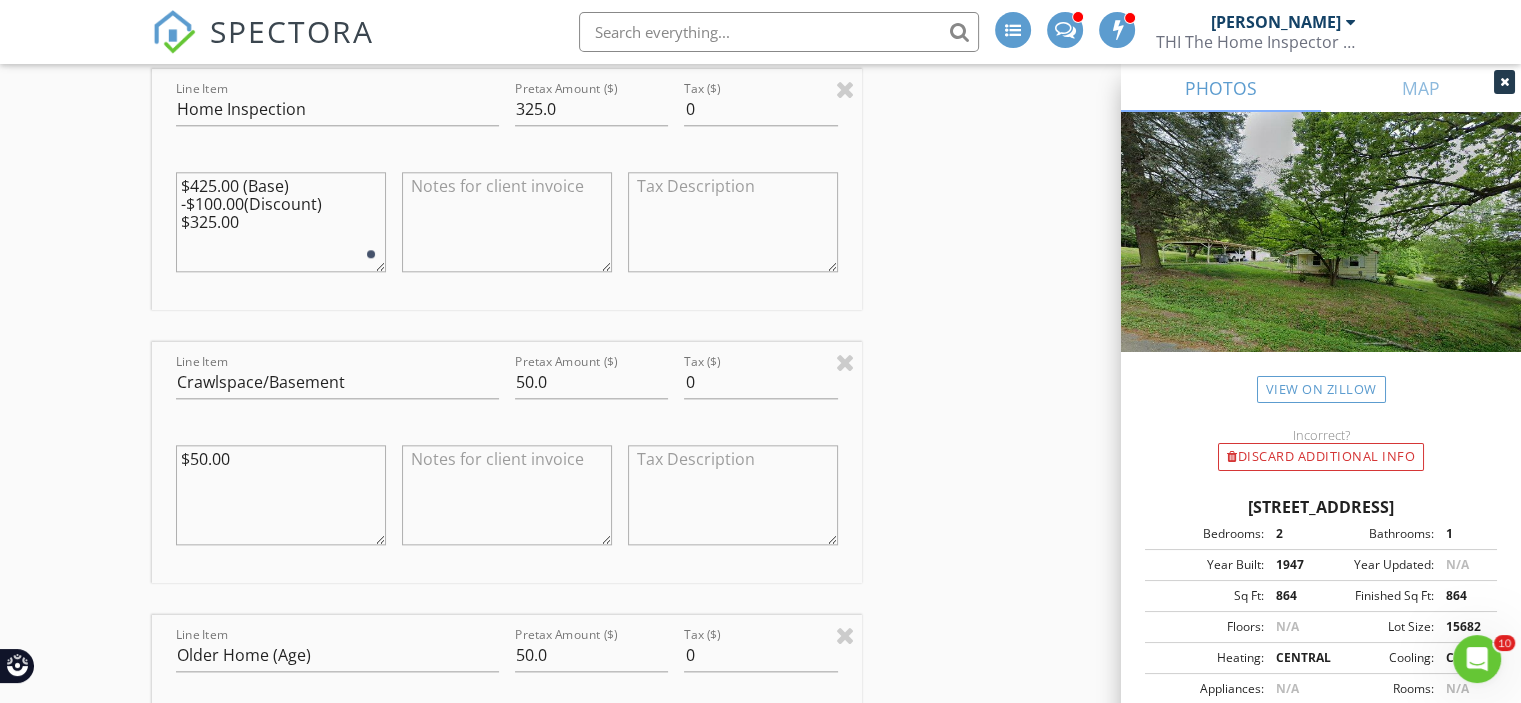 click on "$425.00 (Base)
-$100.00(Discount)
$325.00" at bounding box center (281, 222) 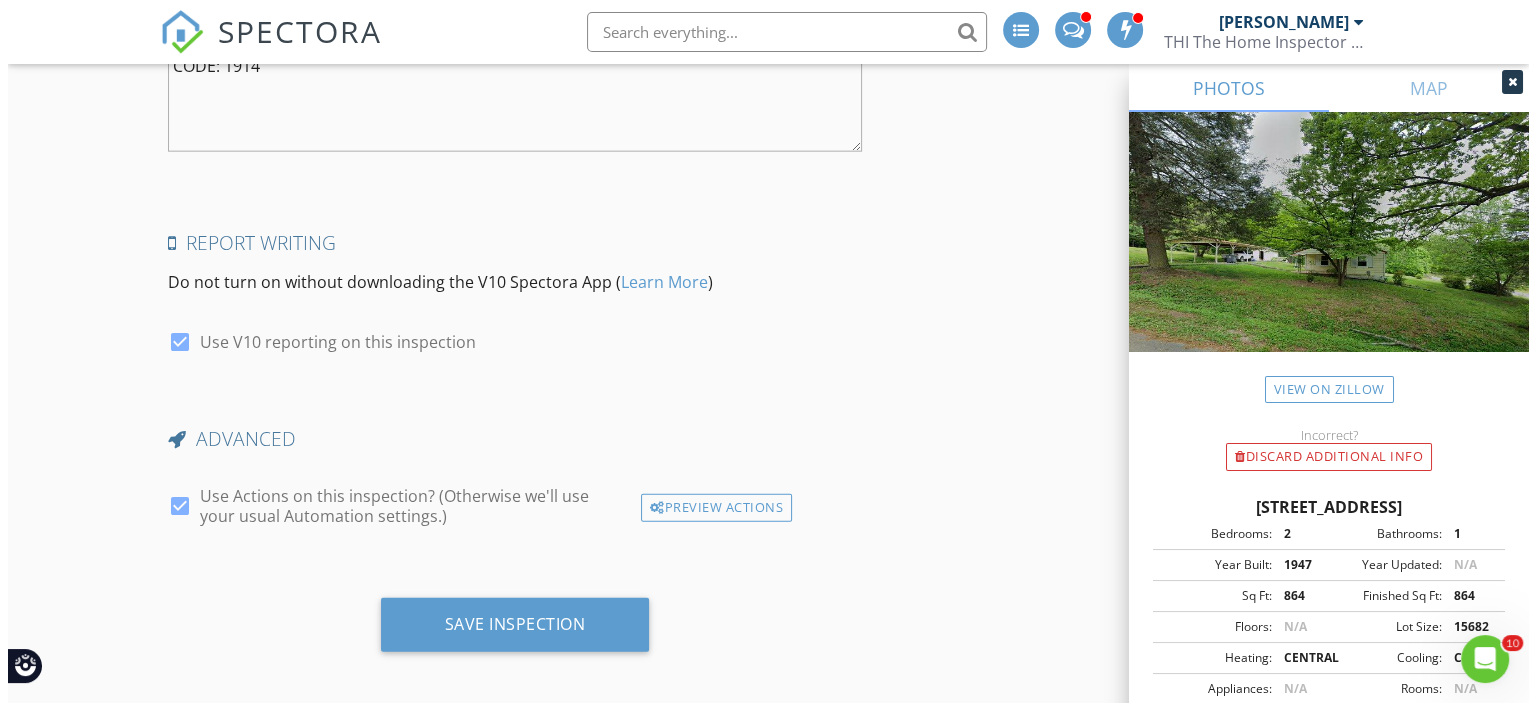 scroll, scrollTop: 4809, scrollLeft: 0, axis: vertical 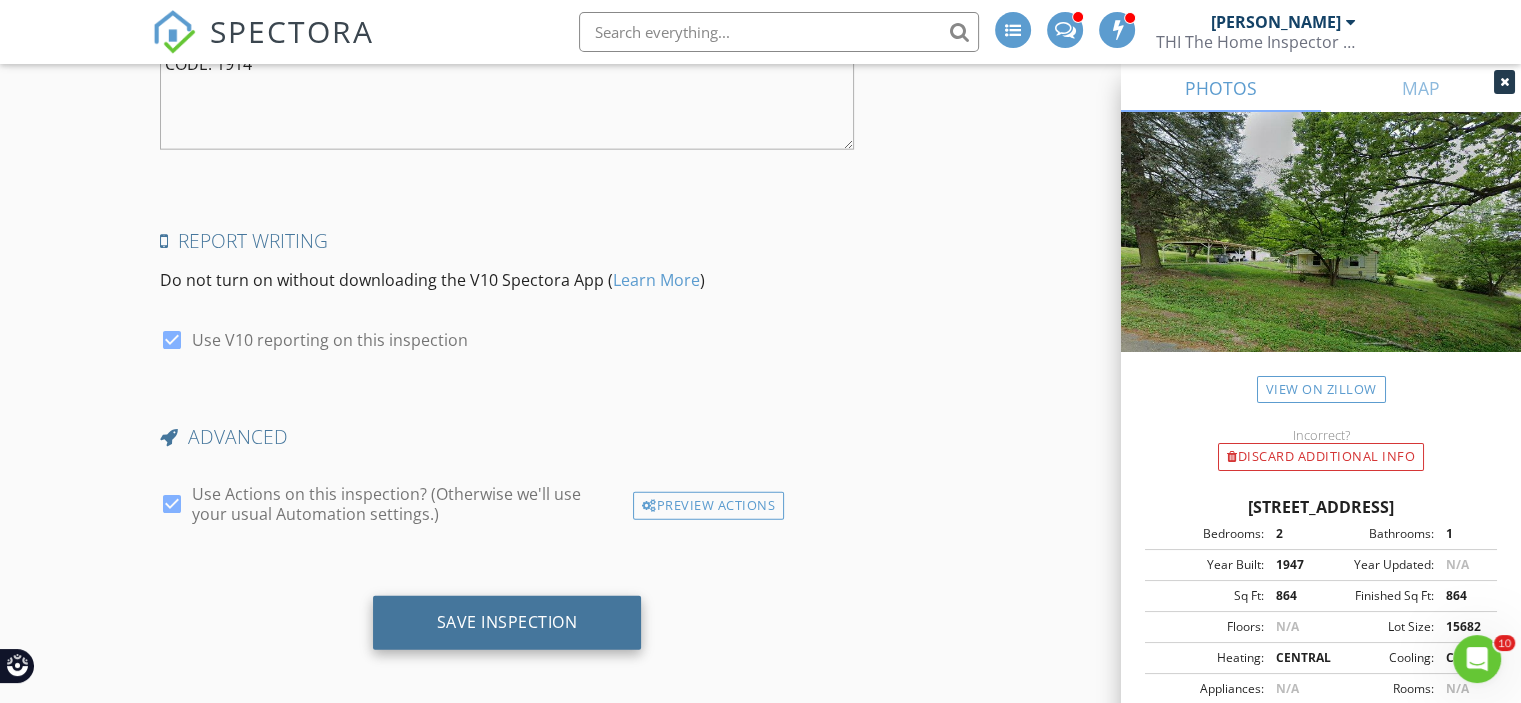 type on "$425.00 (Base)
-$100.00(FF Discount)
$325.00" 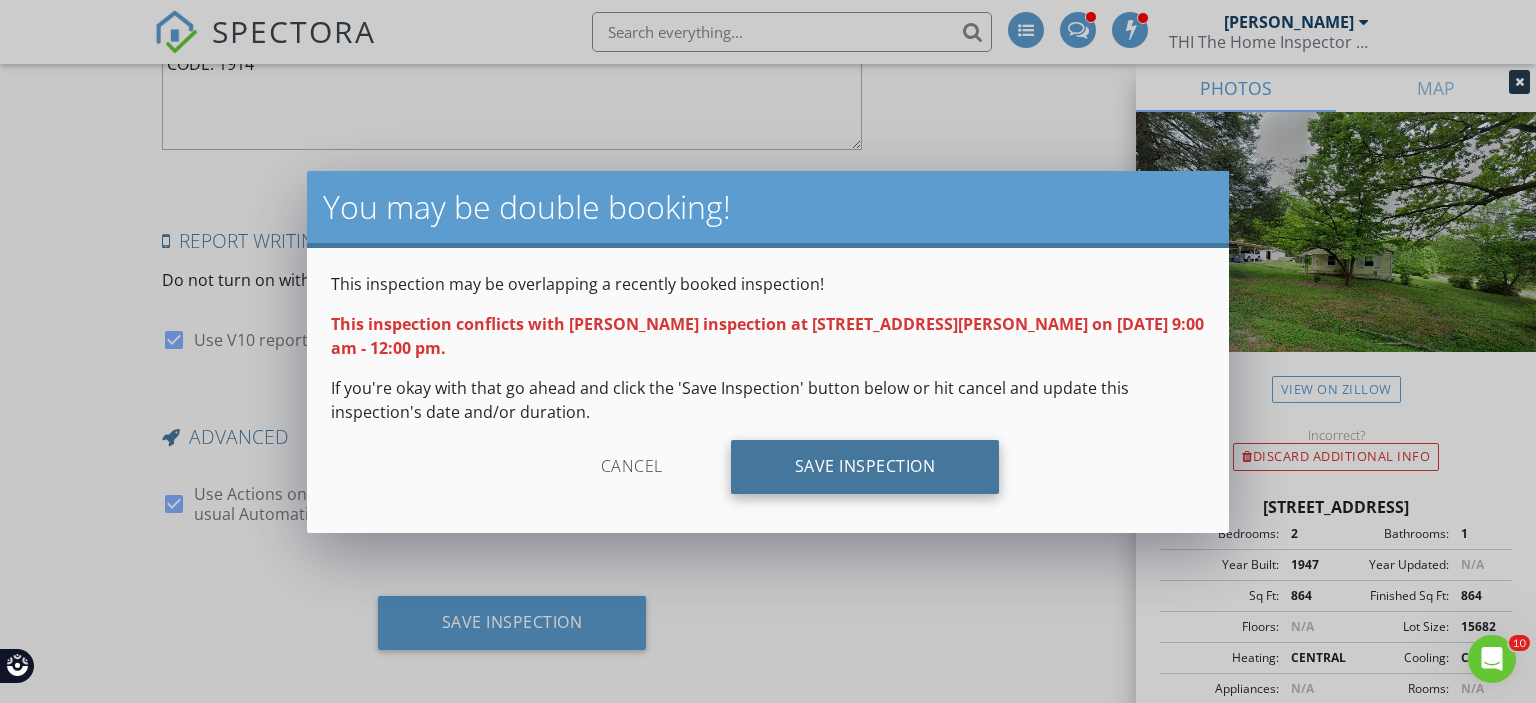 click on "Save Inspection" at bounding box center [865, 467] 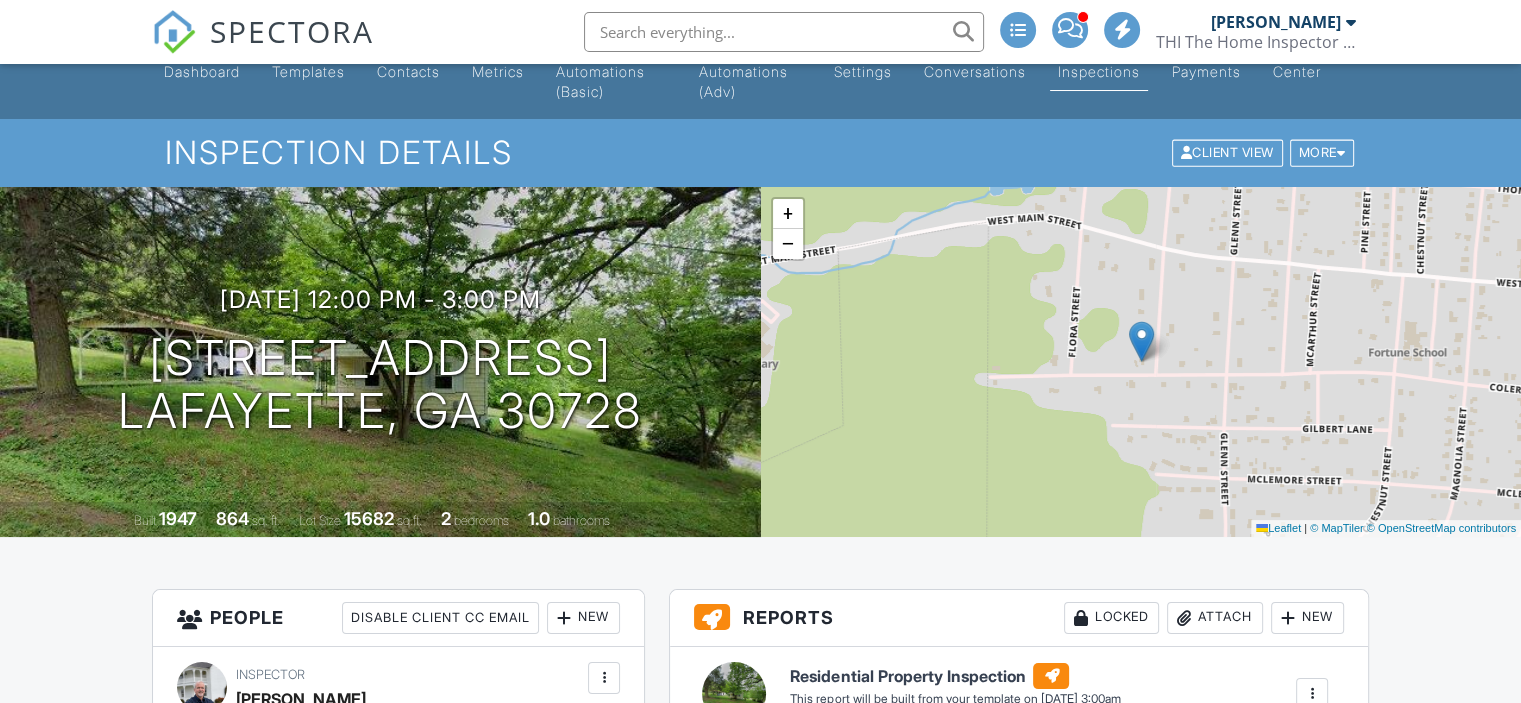 scroll, scrollTop: 400, scrollLeft: 0, axis: vertical 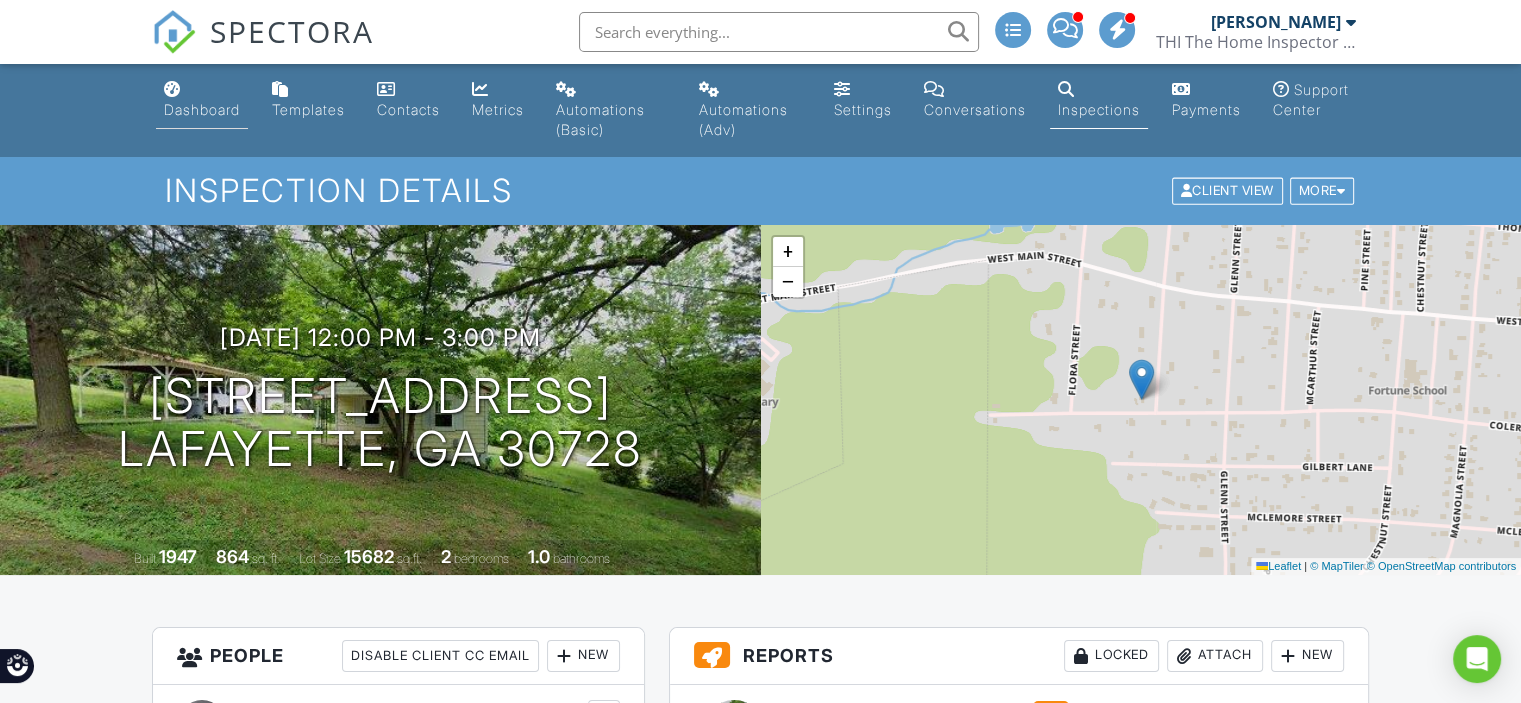 click on "Dashboard" at bounding box center [202, 109] 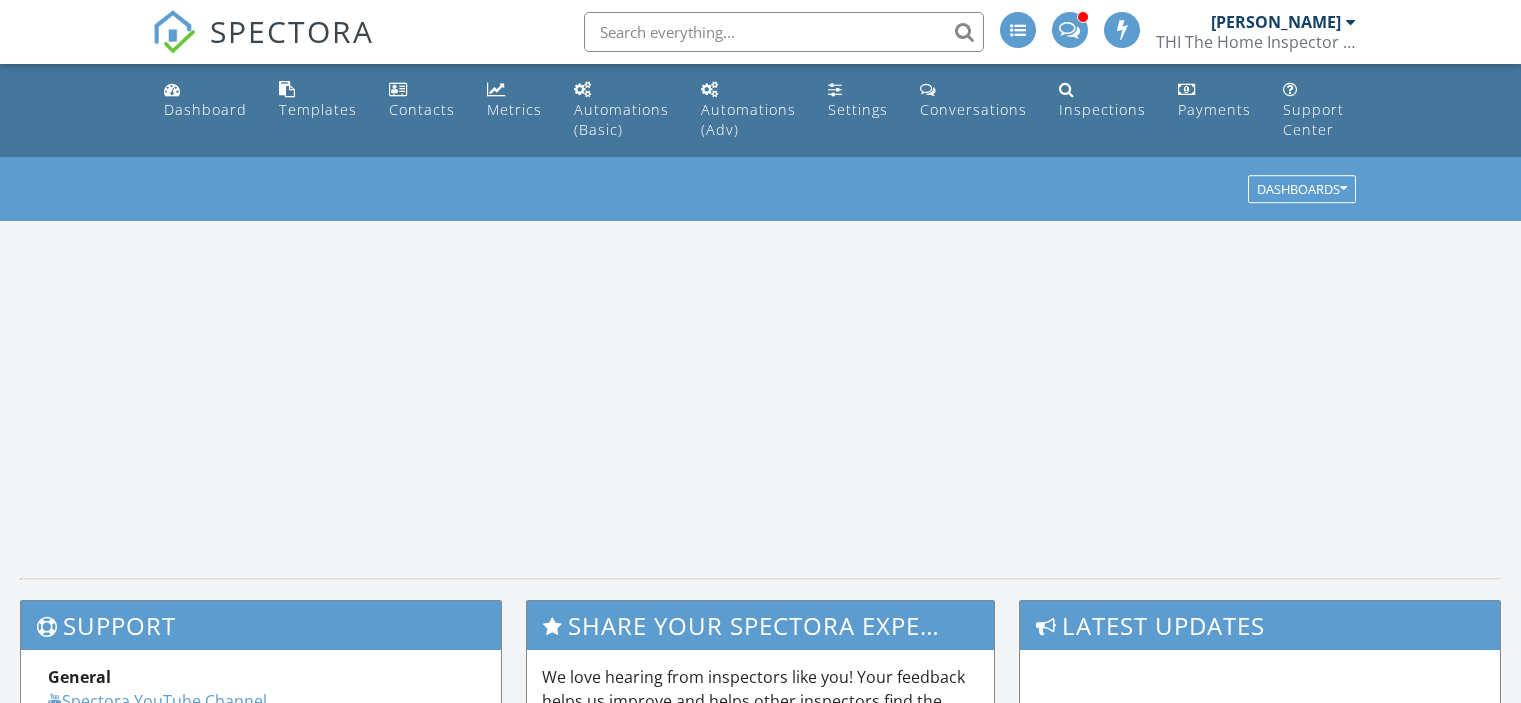 scroll, scrollTop: 0, scrollLeft: 0, axis: both 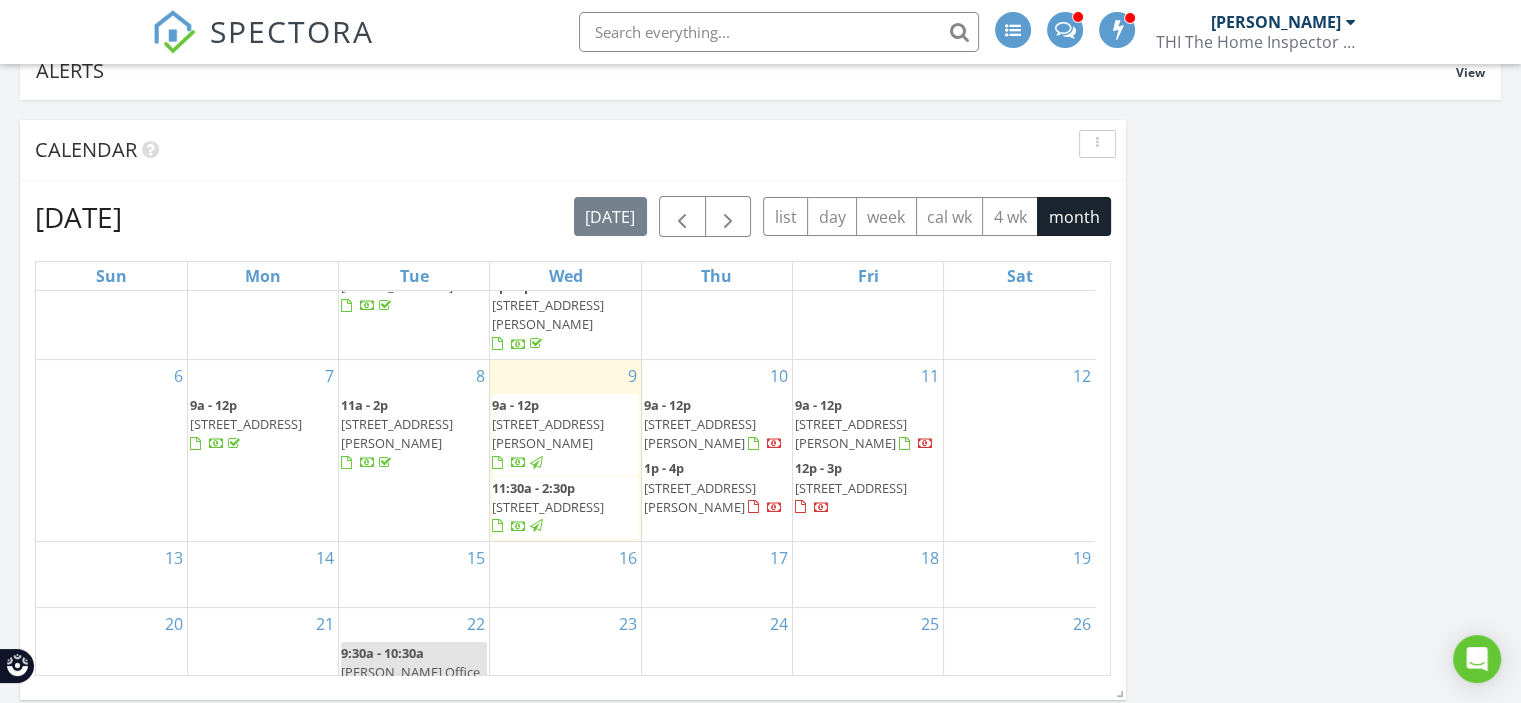click on "[STREET_ADDRESS][PERSON_NAME]" at bounding box center [700, 497] 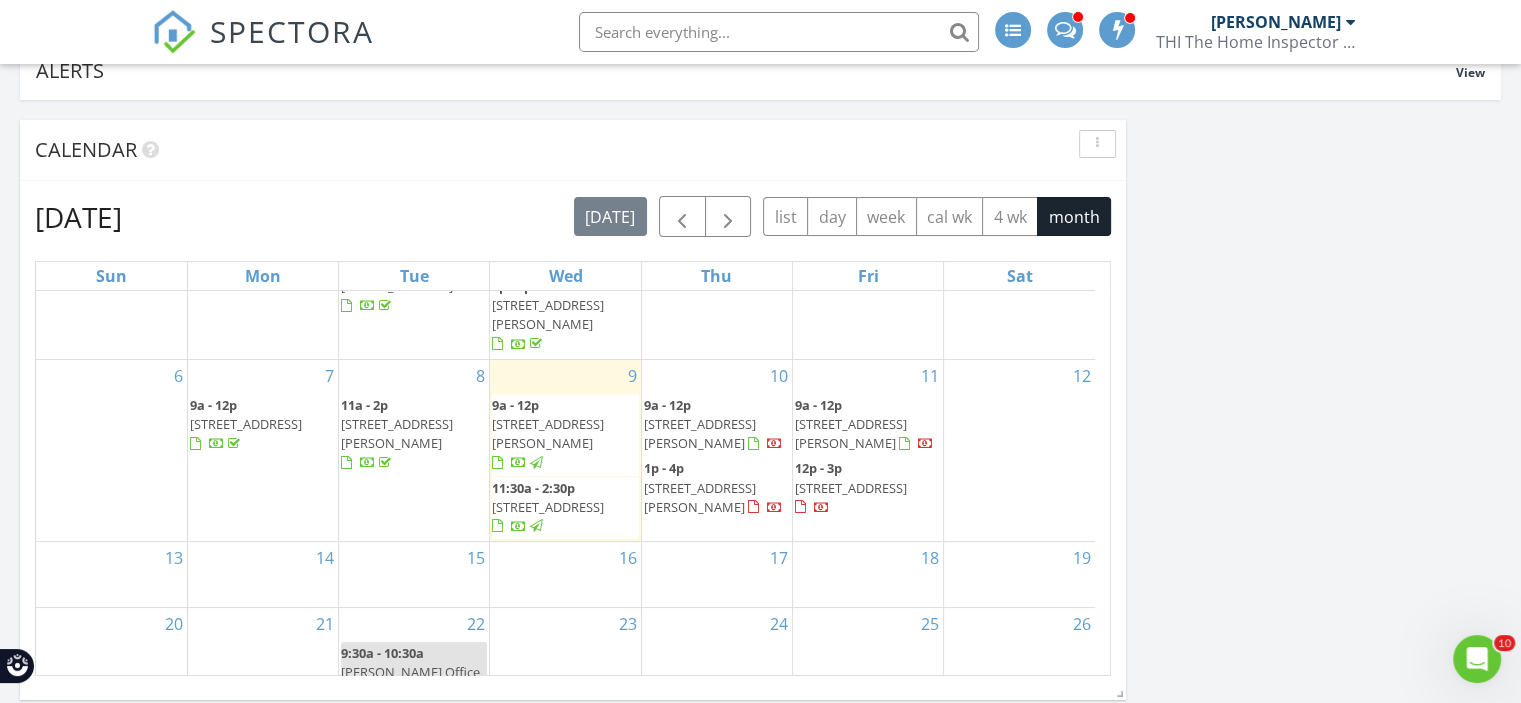 scroll, scrollTop: 0, scrollLeft: 0, axis: both 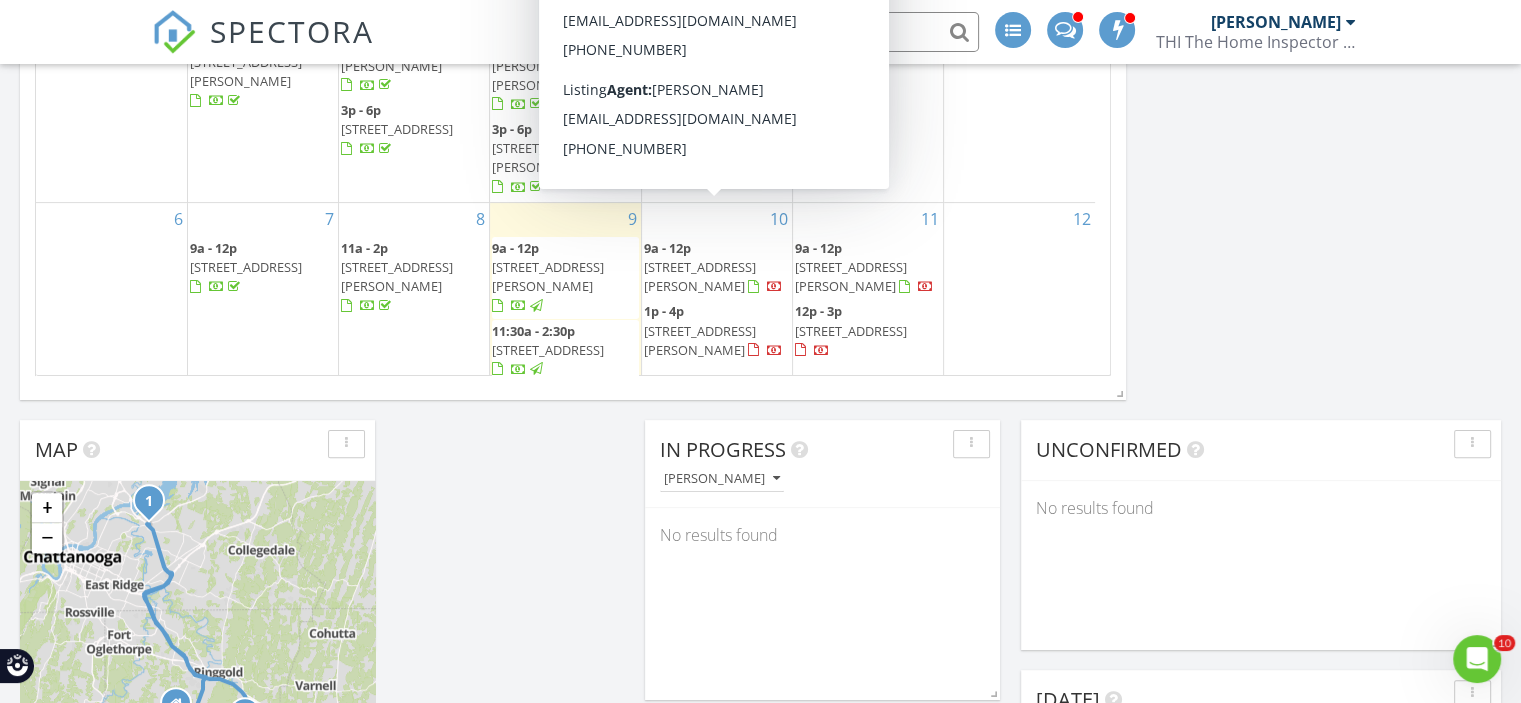click on "Today
Mel Edwards
9:00 am
4209 Willard Dr, Chattanooga, TN 37416
Mel Edwards
35 minutes drive time   21.1 miles       11:30 am
2959 Dogwood Valley Rd, Tunnel Hill, GA 30755
Mel Edwards
37 minutes drive time   24.4 miles       New Inspection     New Quote         Map               1 2 + − Mount Pisgah Road, I 75, I 75, Chattanooga Road 73.2 km, 1 h 11 min Head northeast on Mount Pisgah Road 3 km Turn left onto Old Alabama Road (GA 151) 3 km Continue onto Alabama Highway (GA 151) 1.5 km Turn left 450 m Merge left onto I 75 15 km Take exit 4 towards TN 153: Chickamauga Dam 800 m Continue onto TN 153 7 km Take exit 5A towards TN 58 North: Decatur 200 m Go straight onto Highway 58 (TN 58) 80 m Turn right onto Cross Street 25 m Make a slight left to stay on Cross Street 100 m Turn right onto Wilkesview Drive" at bounding box center (760, 885) 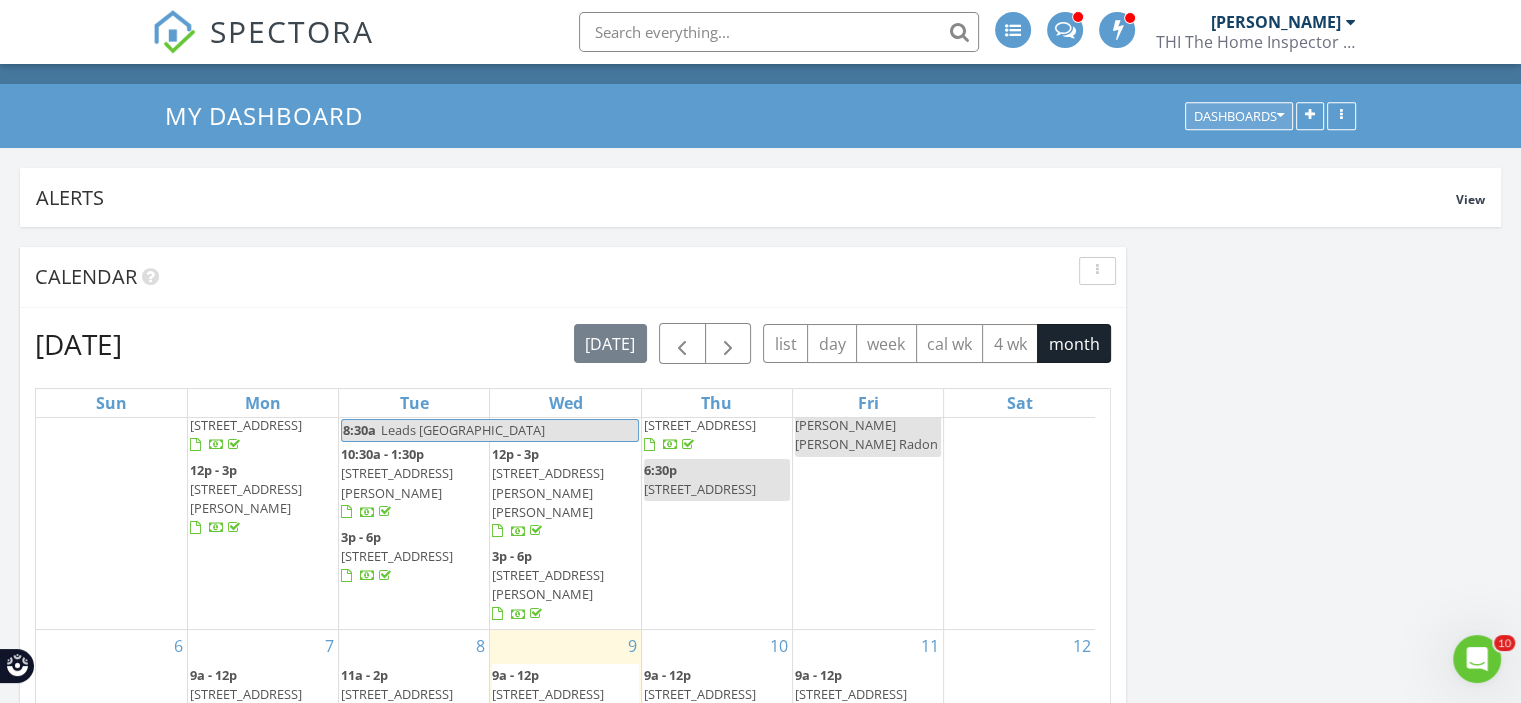 scroll, scrollTop: 0, scrollLeft: 0, axis: both 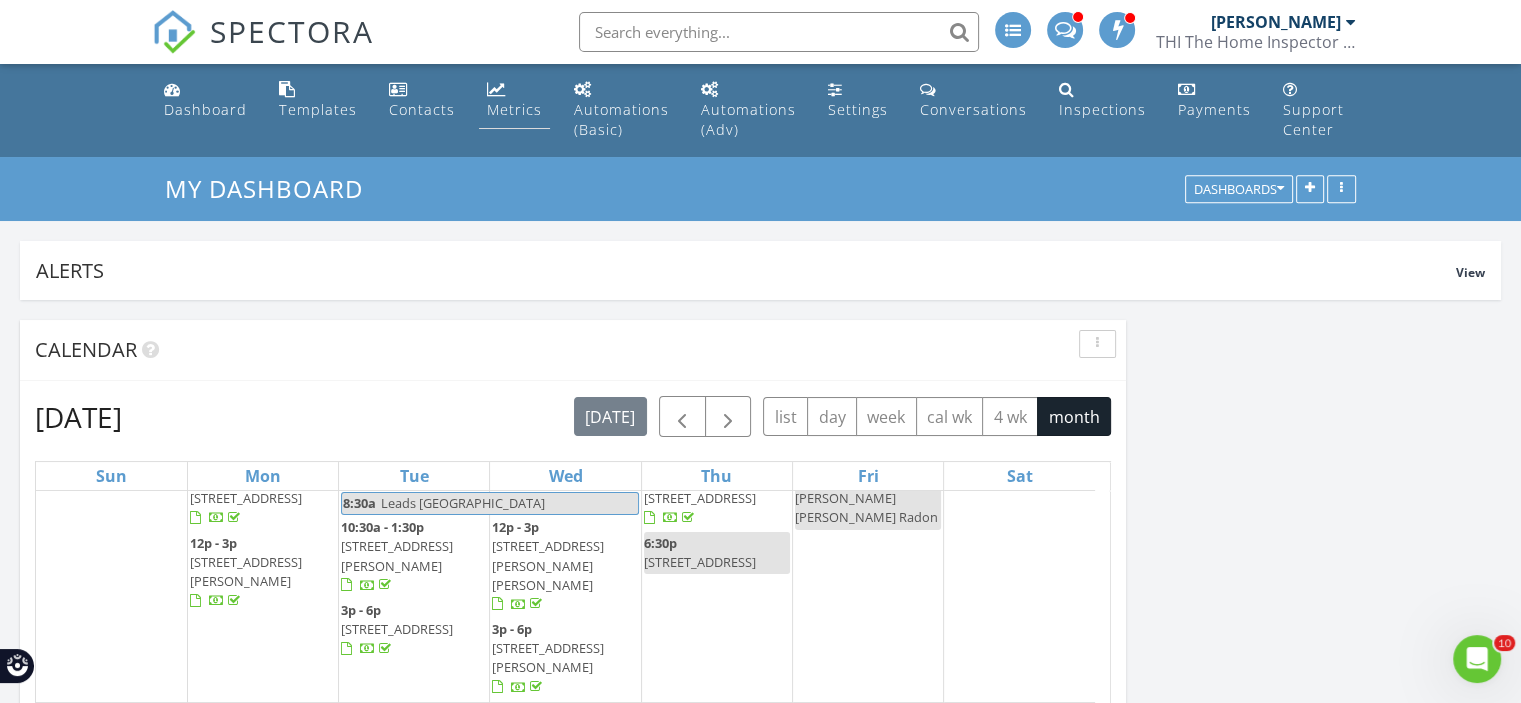 click on "Metrics" at bounding box center [514, 109] 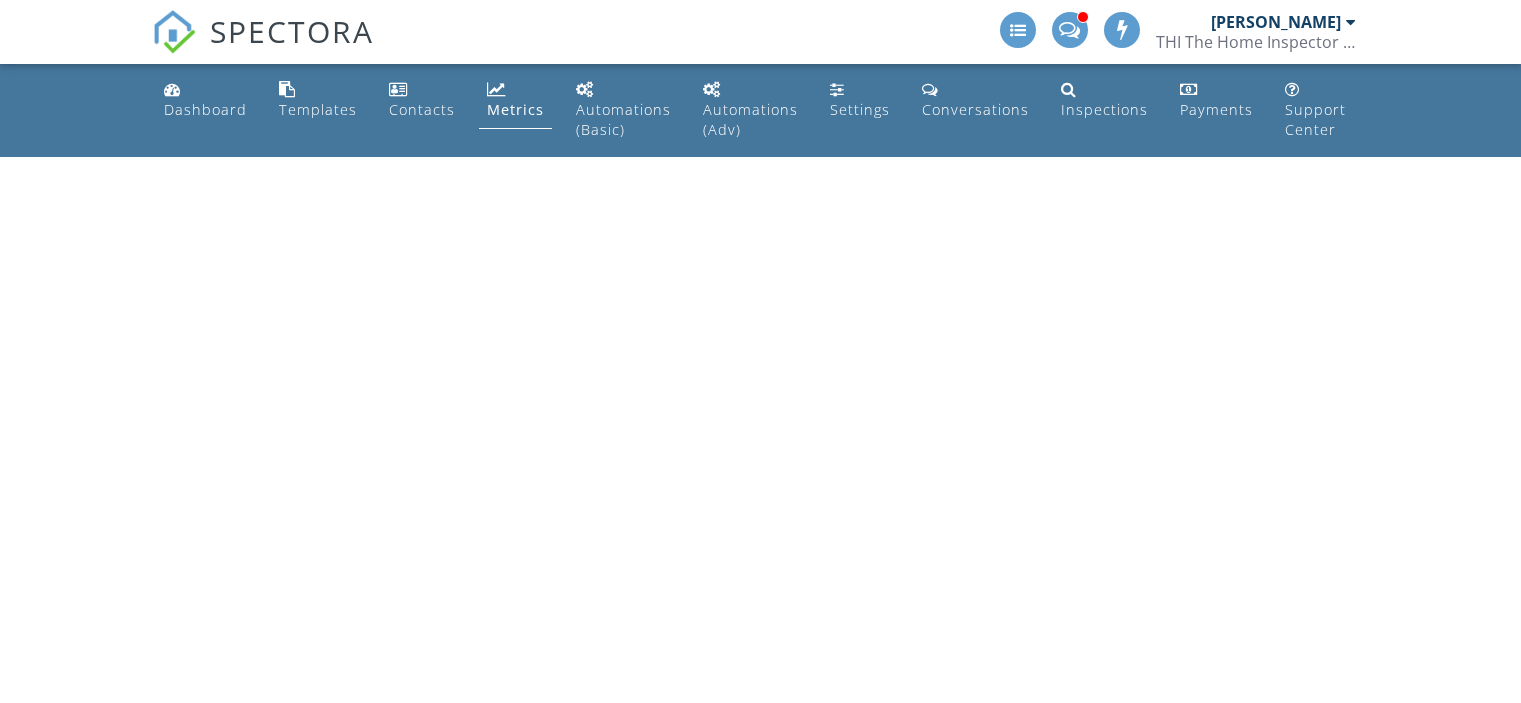 scroll, scrollTop: 0, scrollLeft: 0, axis: both 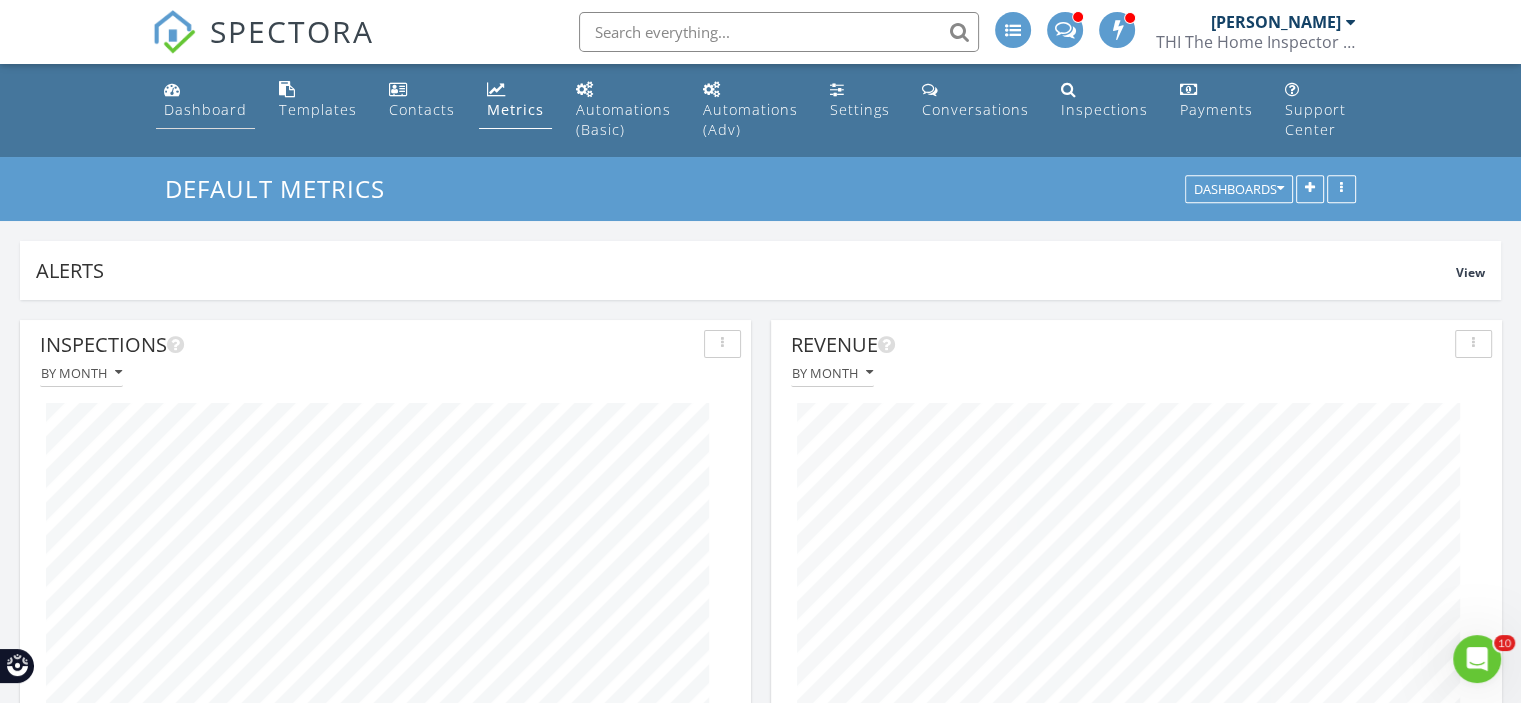 click on "Dashboard" at bounding box center (205, 109) 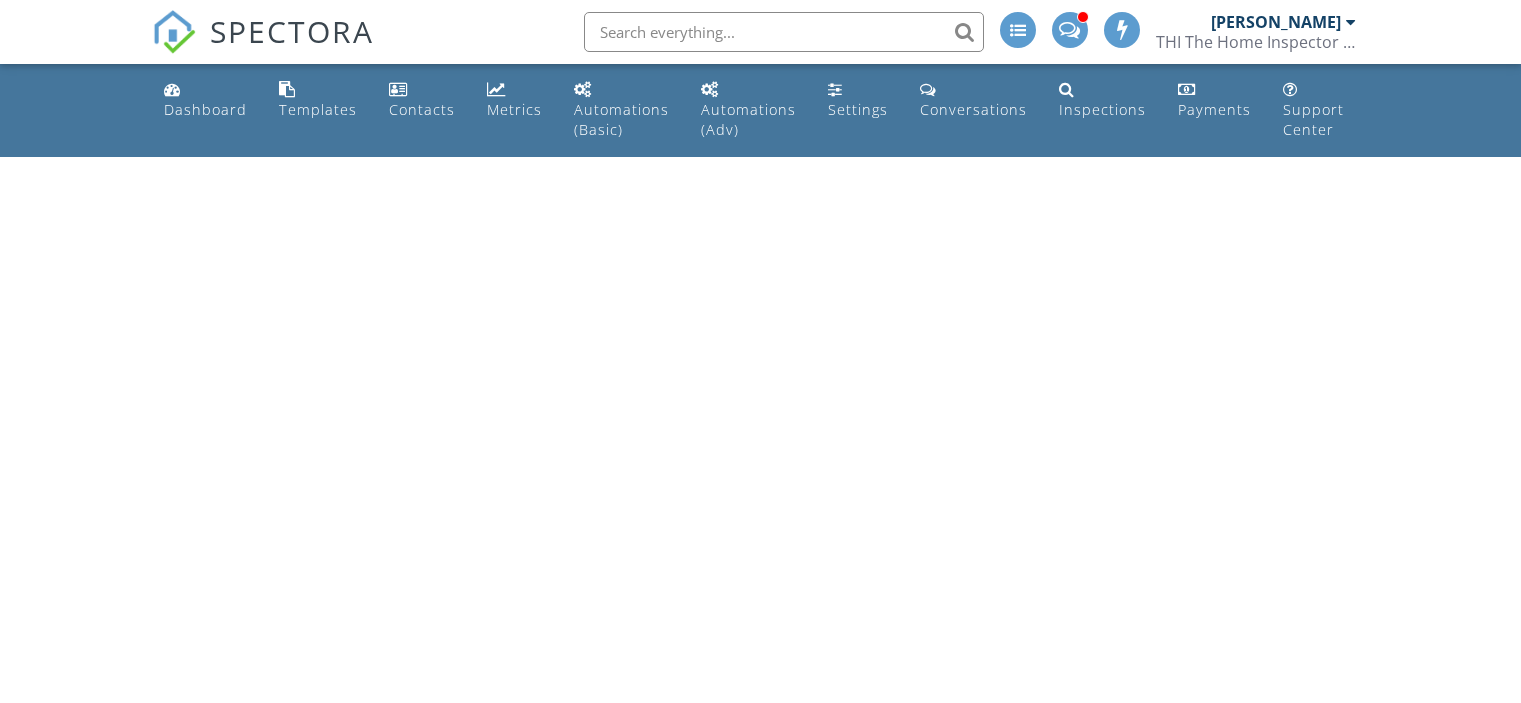 scroll, scrollTop: 0, scrollLeft: 0, axis: both 